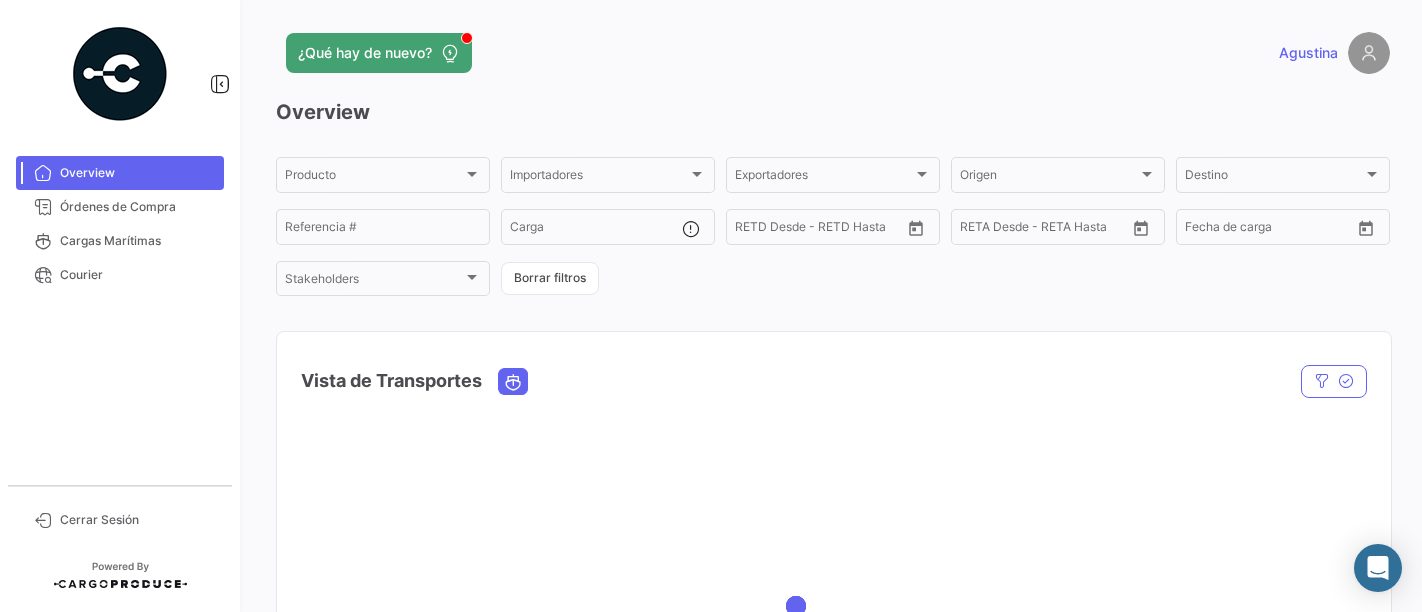 scroll, scrollTop: 0, scrollLeft: 0, axis: both 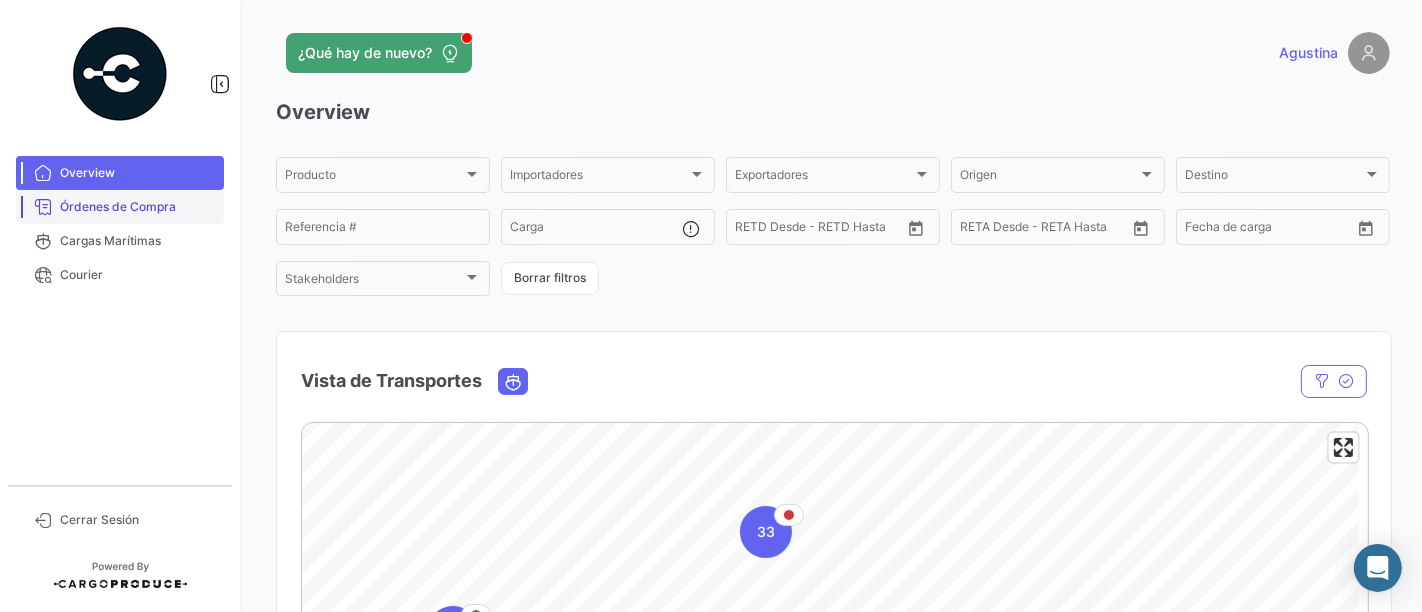 click on "Órdenes de Compra" at bounding box center [138, 207] 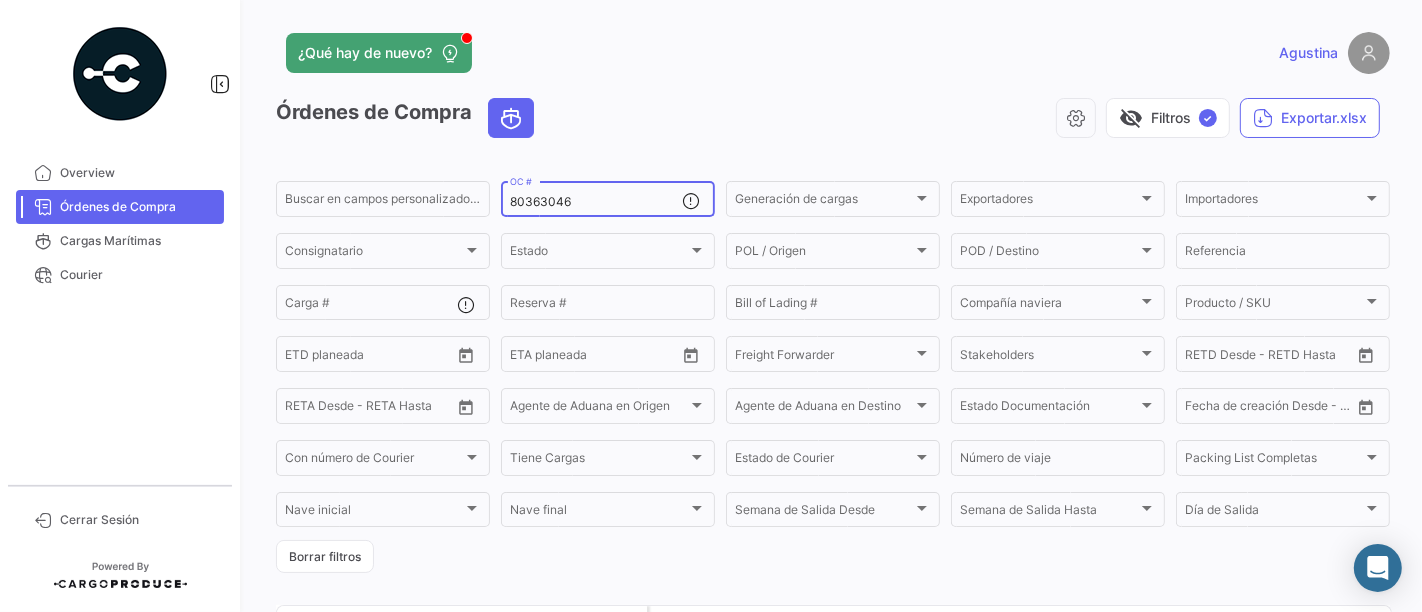 click on "80363046  OC #" 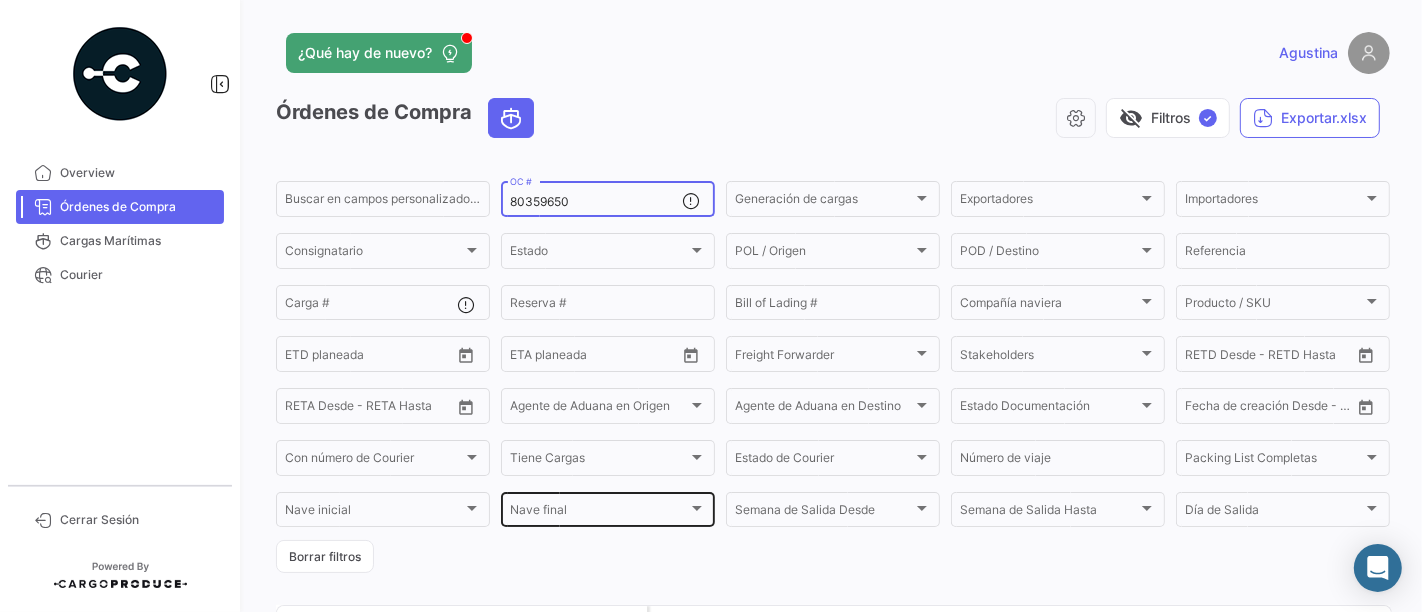 scroll, scrollTop: 183, scrollLeft: 0, axis: vertical 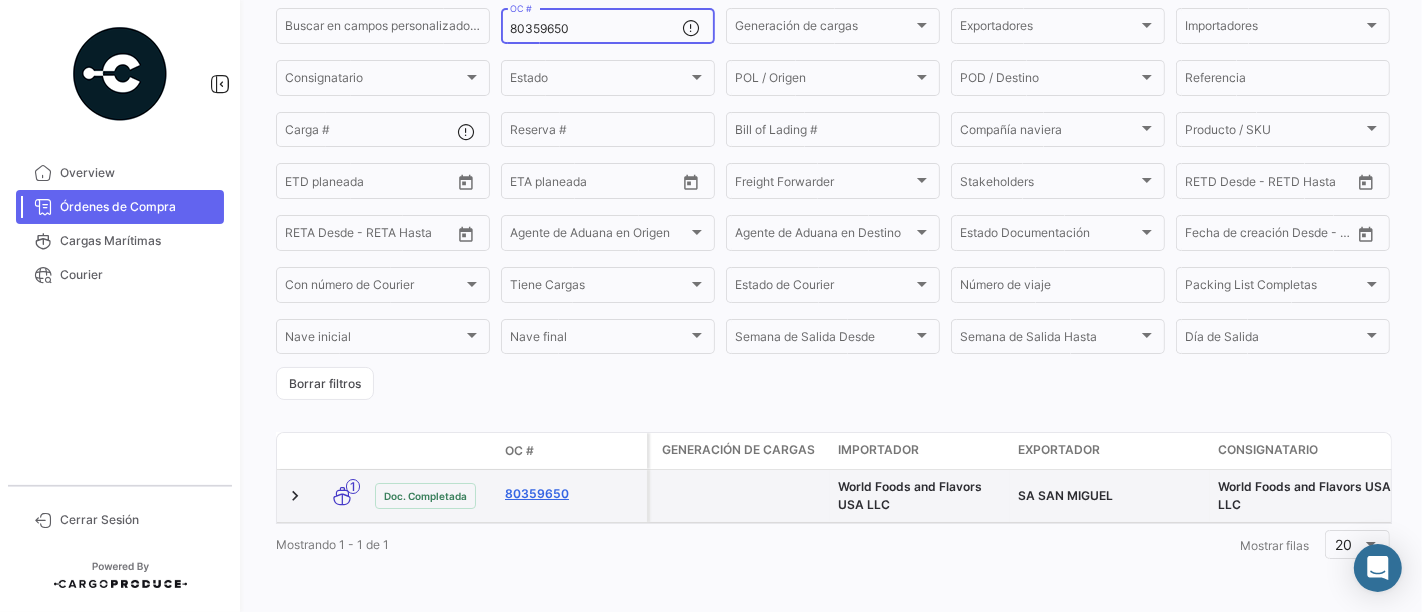 type on "80359650" 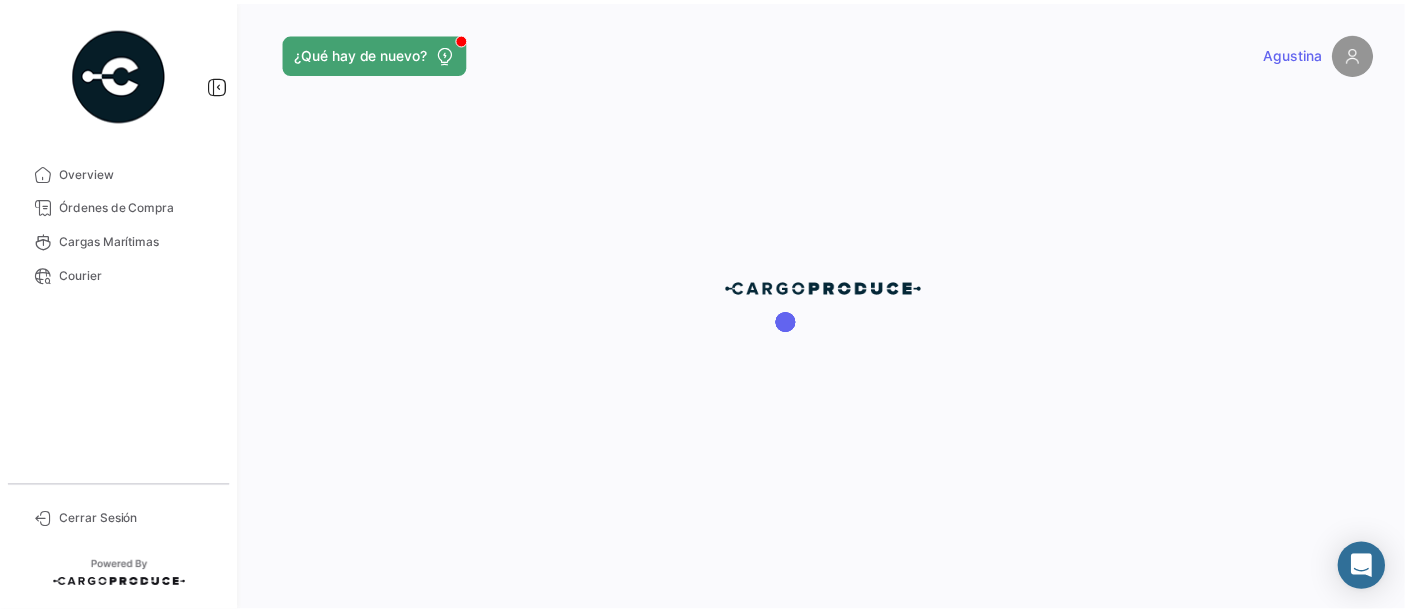 scroll, scrollTop: 0, scrollLeft: 0, axis: both 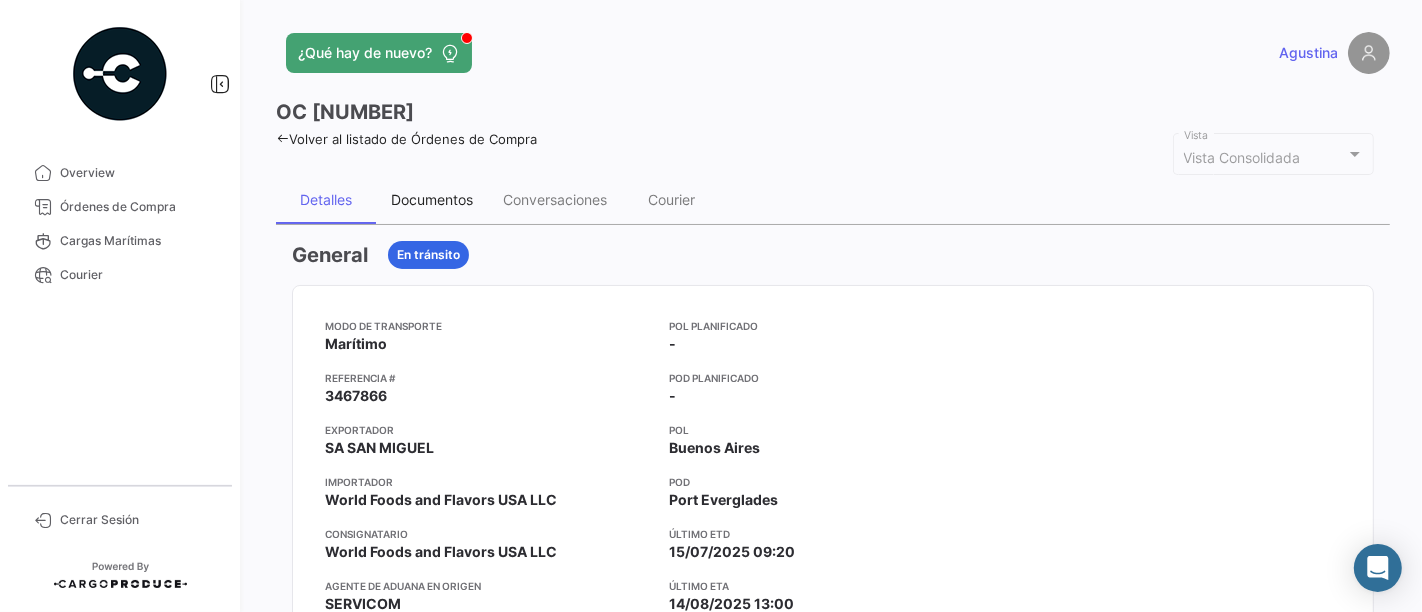 click on "Documentos" at bounding box center [432, 200] 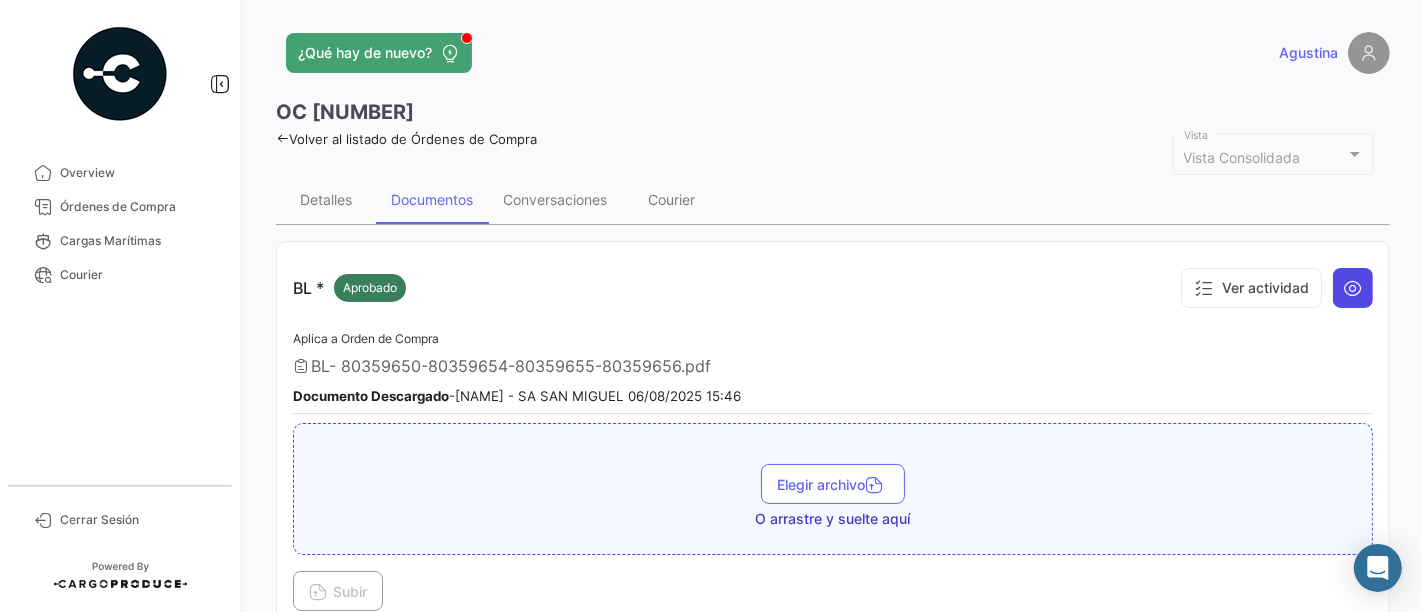 click at bounding box center [1353, 288] 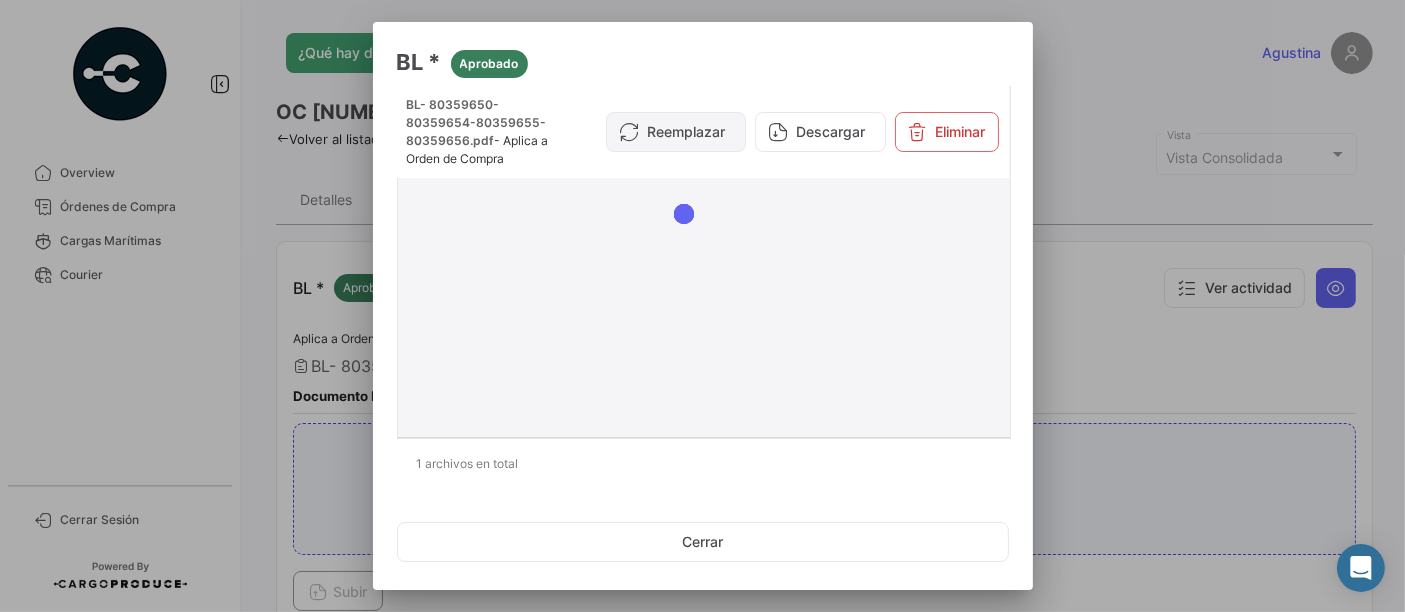 click on "Reemplazar" at bounding box center (676, 132) 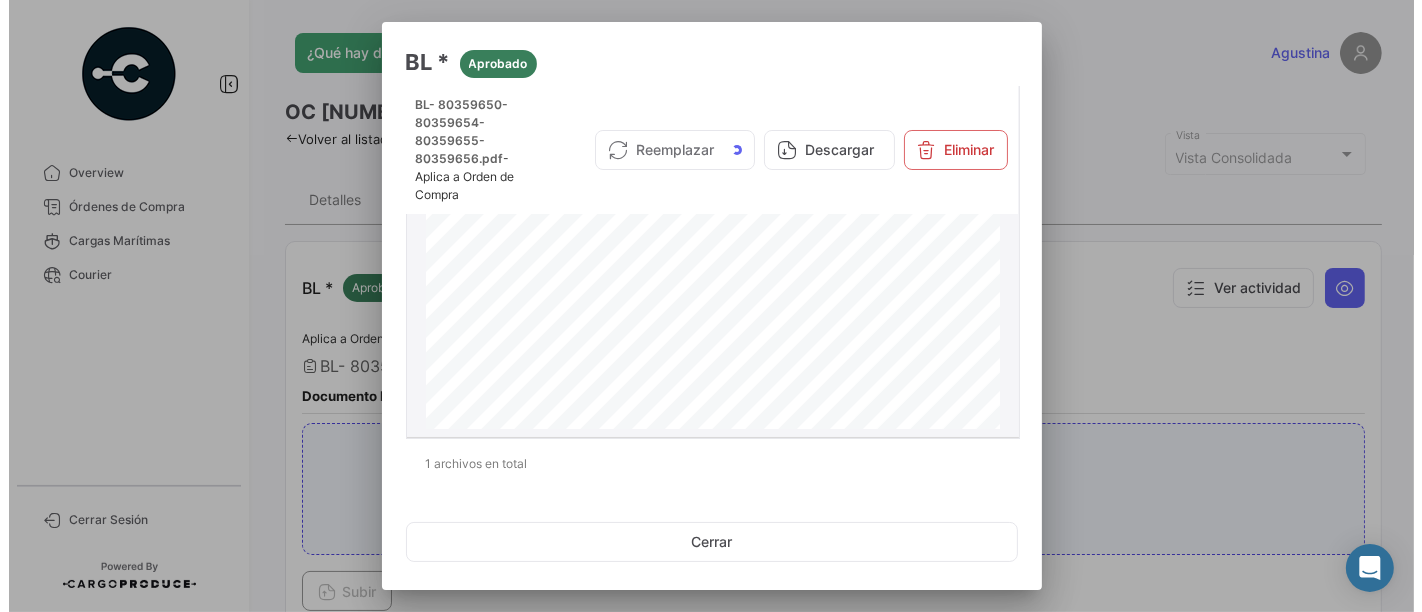 scroll, scrollTop: 111, scrollLeft: 0, axis: vertical 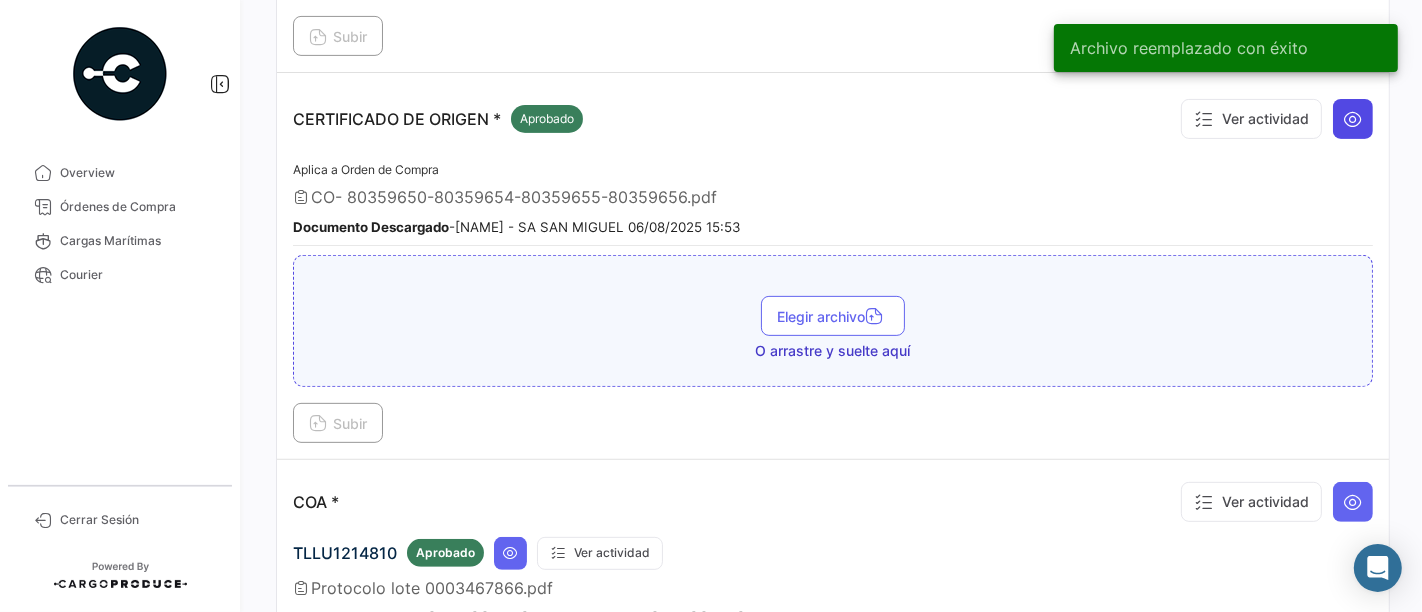 click at bounding box center [1353, 119] 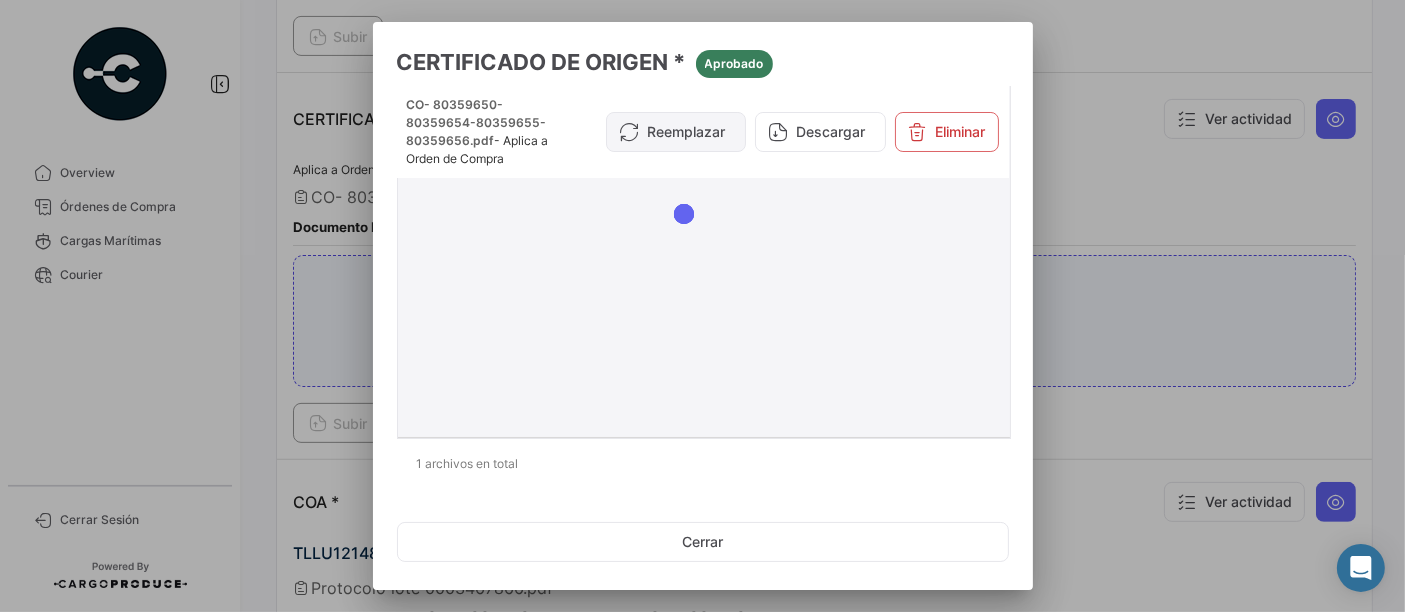 click at bounding box center (629, 132) 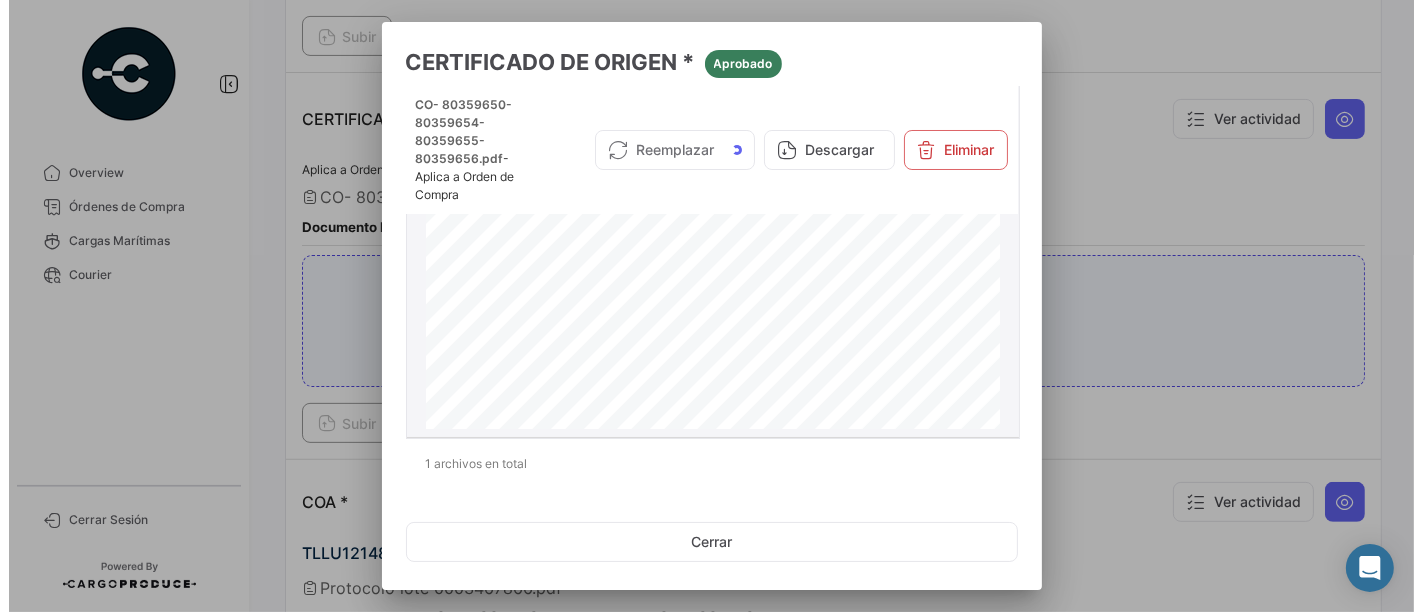 scroll, scrollTop: 211, scrollLeft: 0, axis: vertical 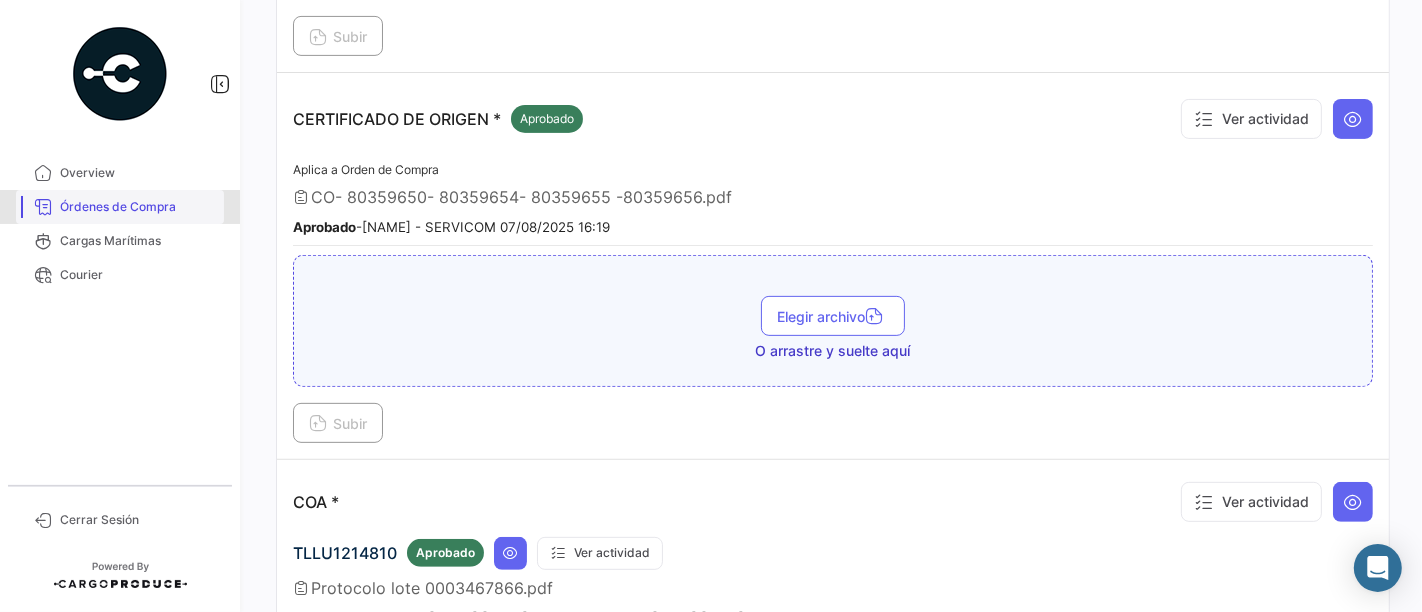 click on "Órdenes de Compra" at bounding box center [120, 207] 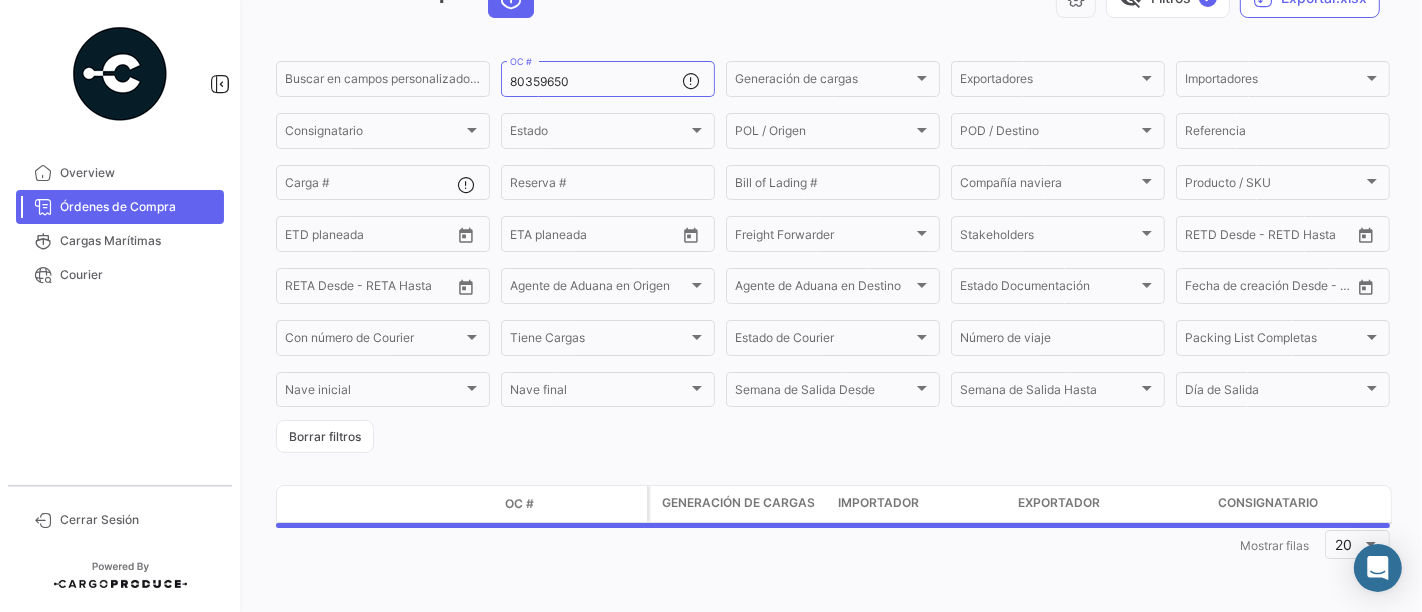 scroll, scrollTop: 0, scrollLeft: 0, axis: both 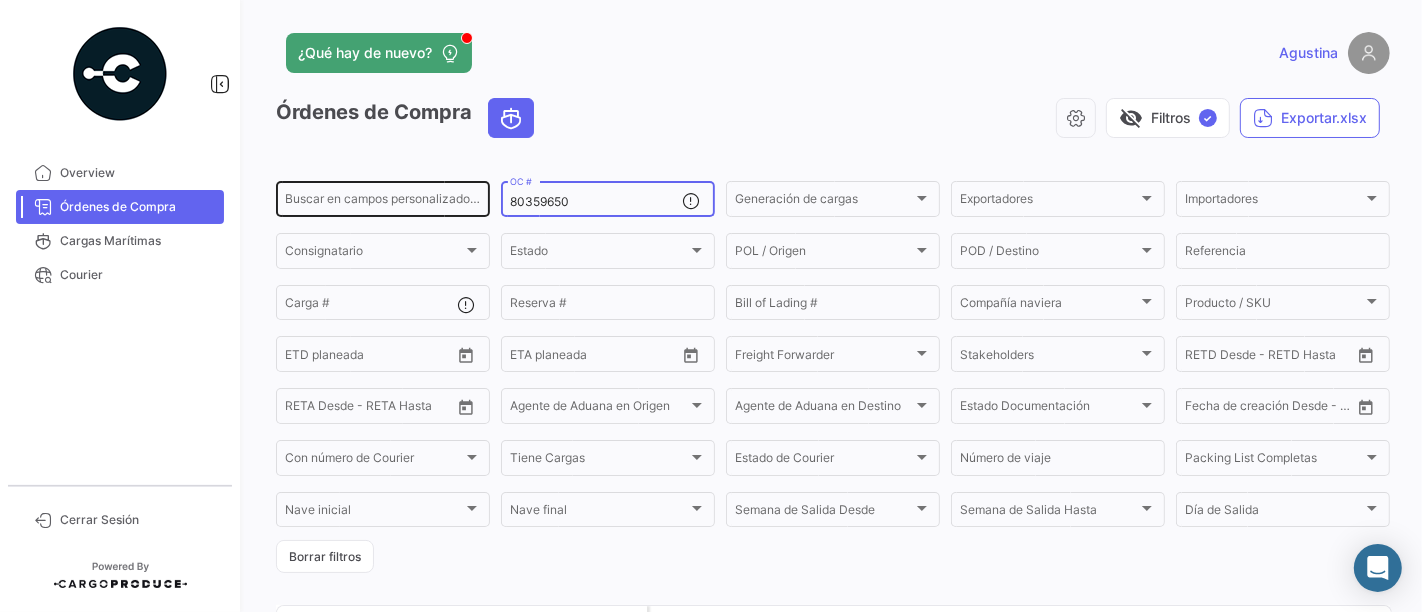 drag, startPoint x: 617, startPoint y: 198, endPoint x: 452, endPoint y: 207, distance: 165.24527 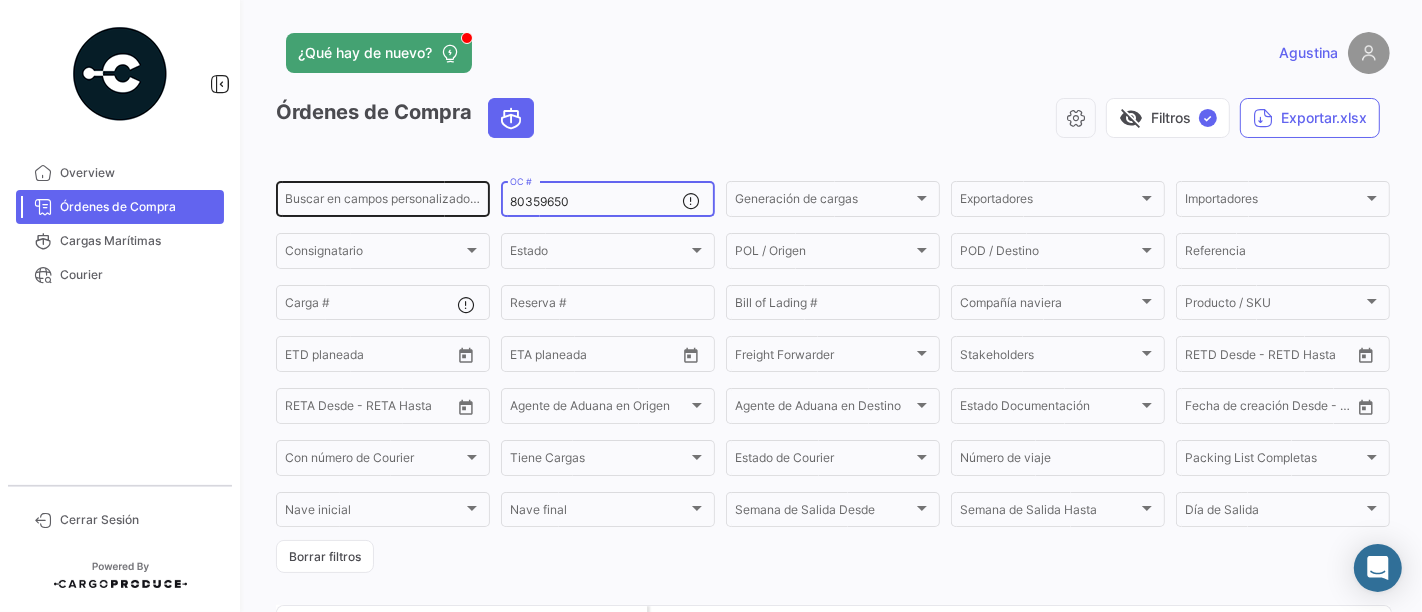 paste on "4" 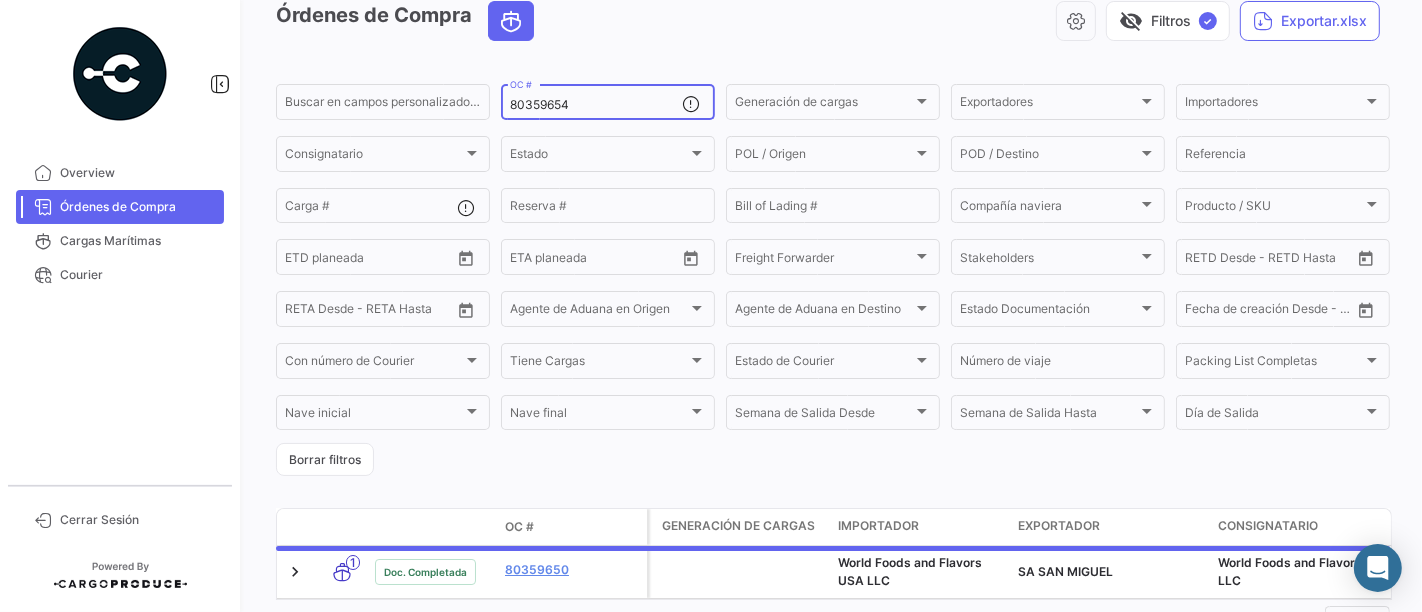 scroll, scrollTop: 191, scrollLeft: 0, axis: vertical 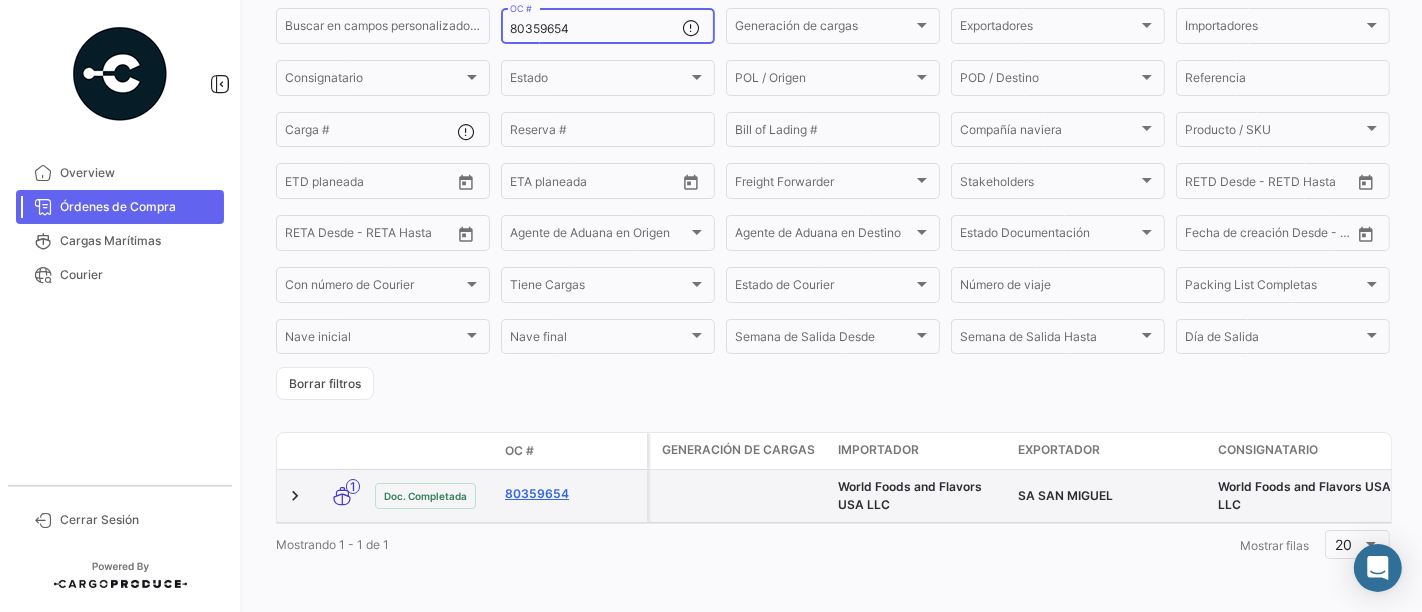 type on "80359654" 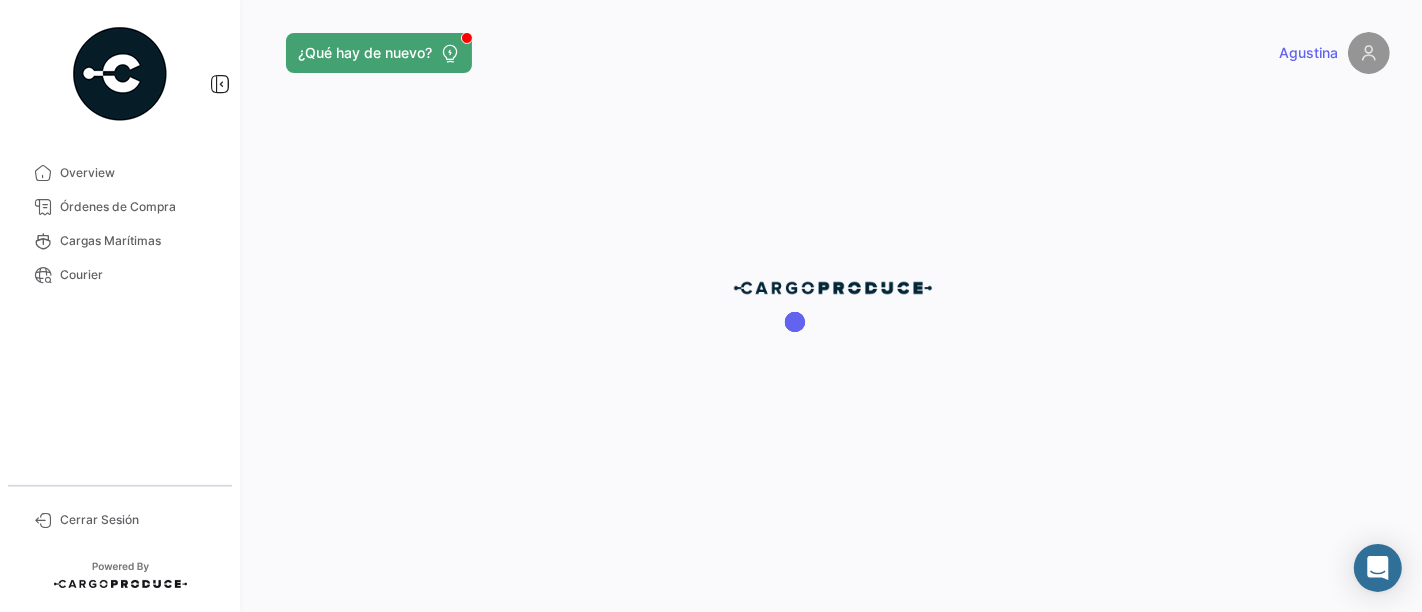 scroll, scrollTop: 0, scrollLeft: 0, axis: both 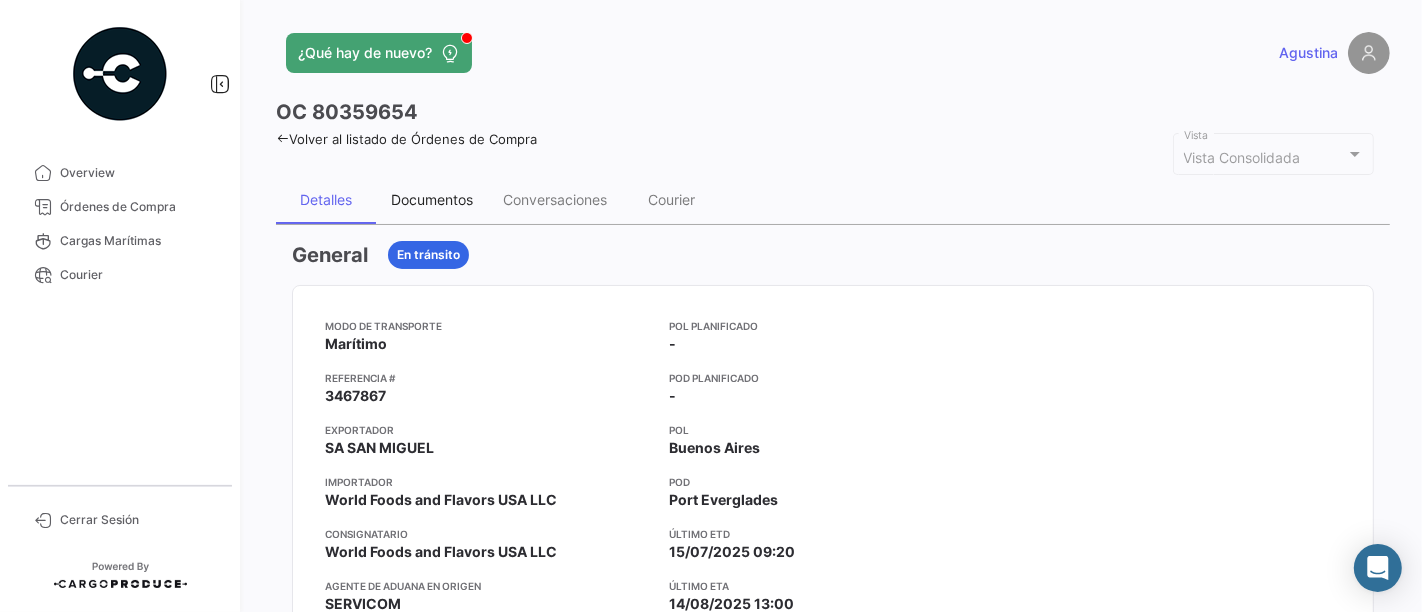 click on "Documentos" at bounding box center [432, 199] 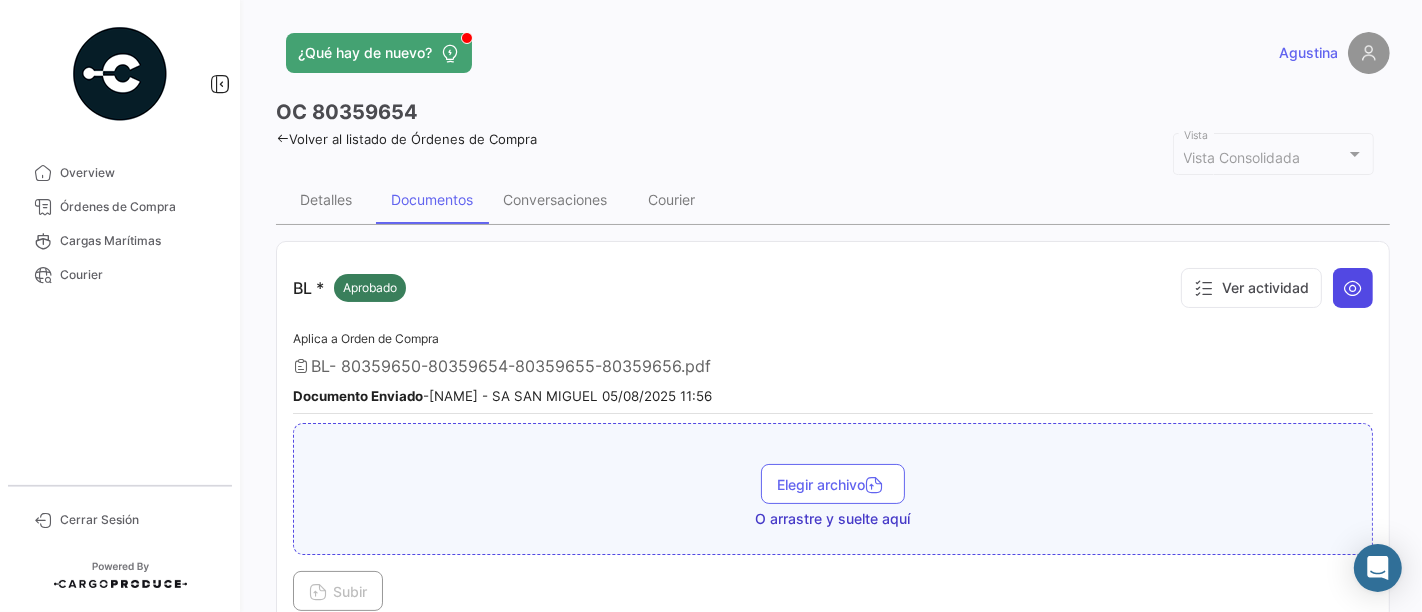 click at bounding box center [1353, 288] 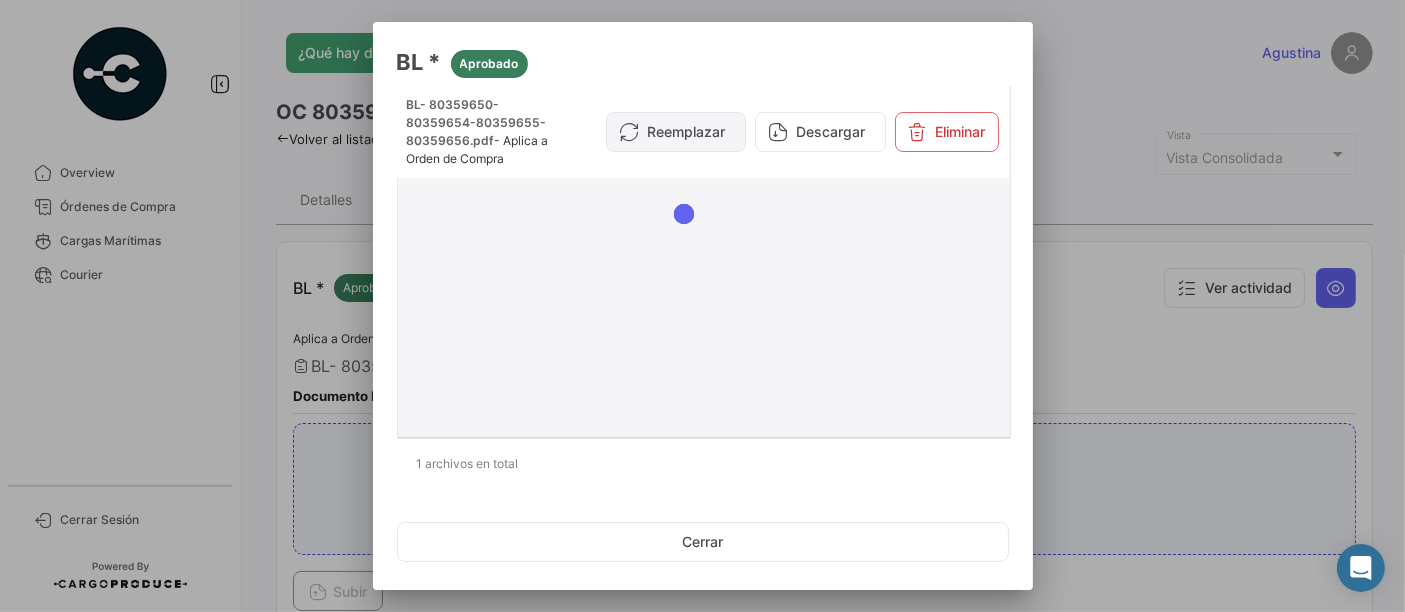 click on "Reemplazar" at bounding box center [676, 132] 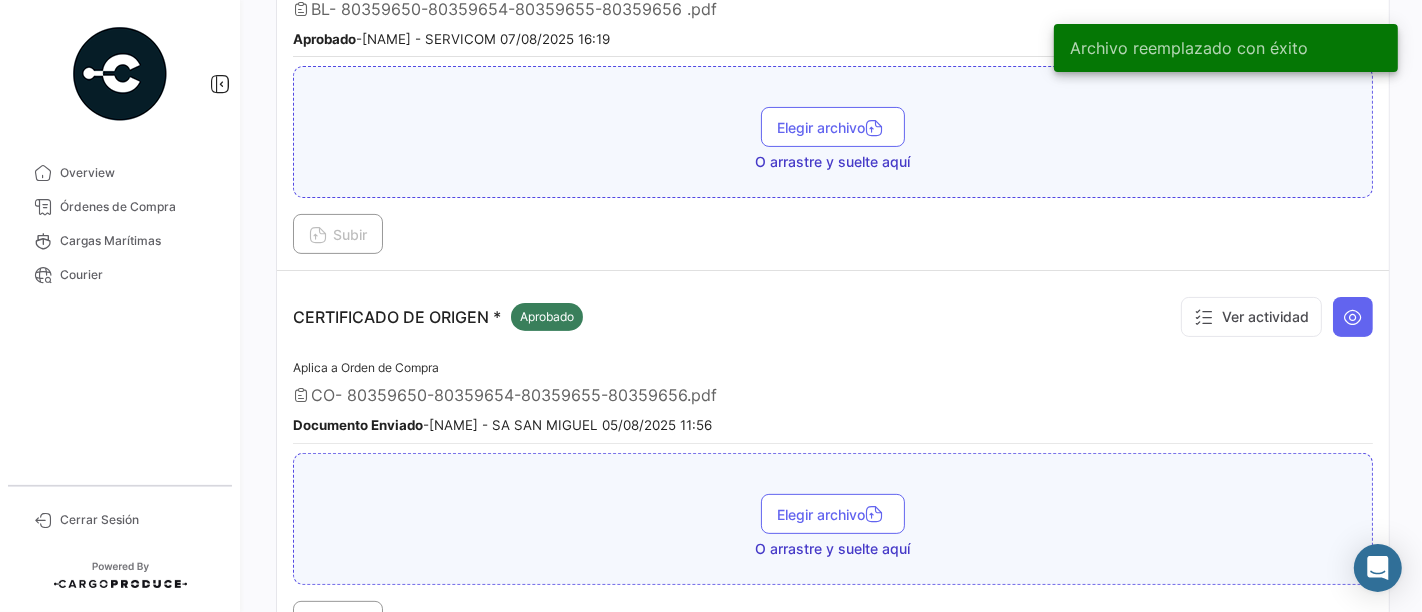 scroll, scrollTop: 444, scrollLeft: 0, axis: vertical 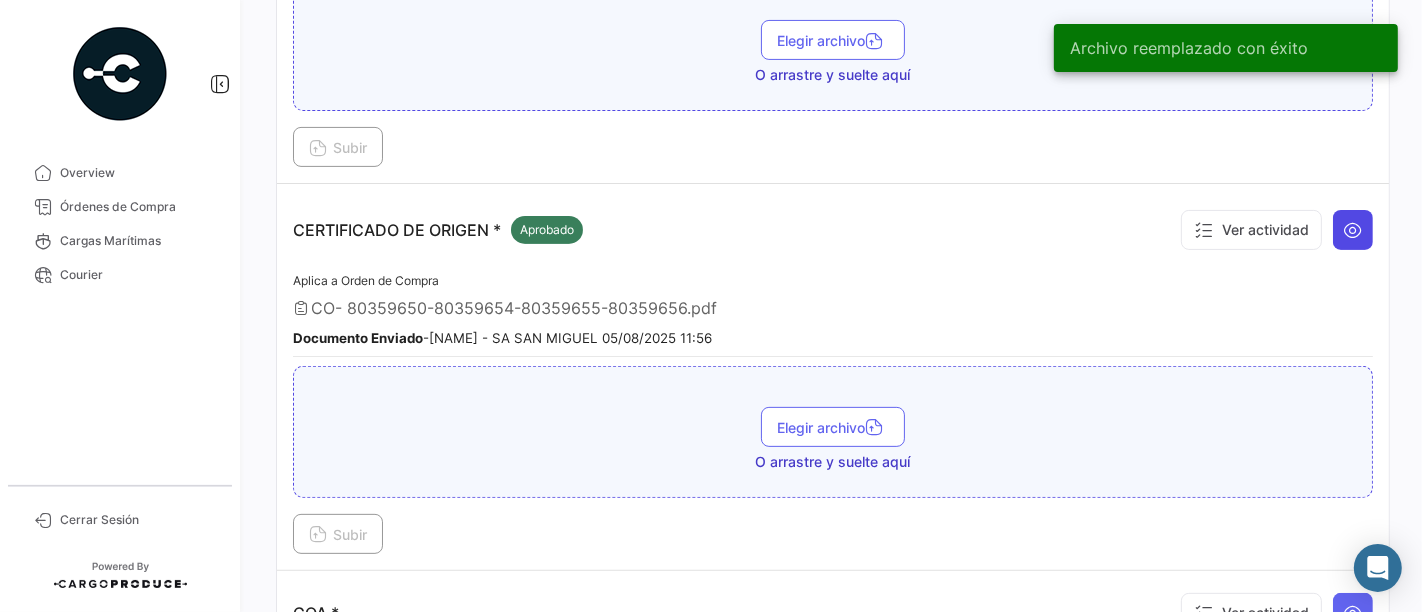 click at bounding box center (1353, 230) 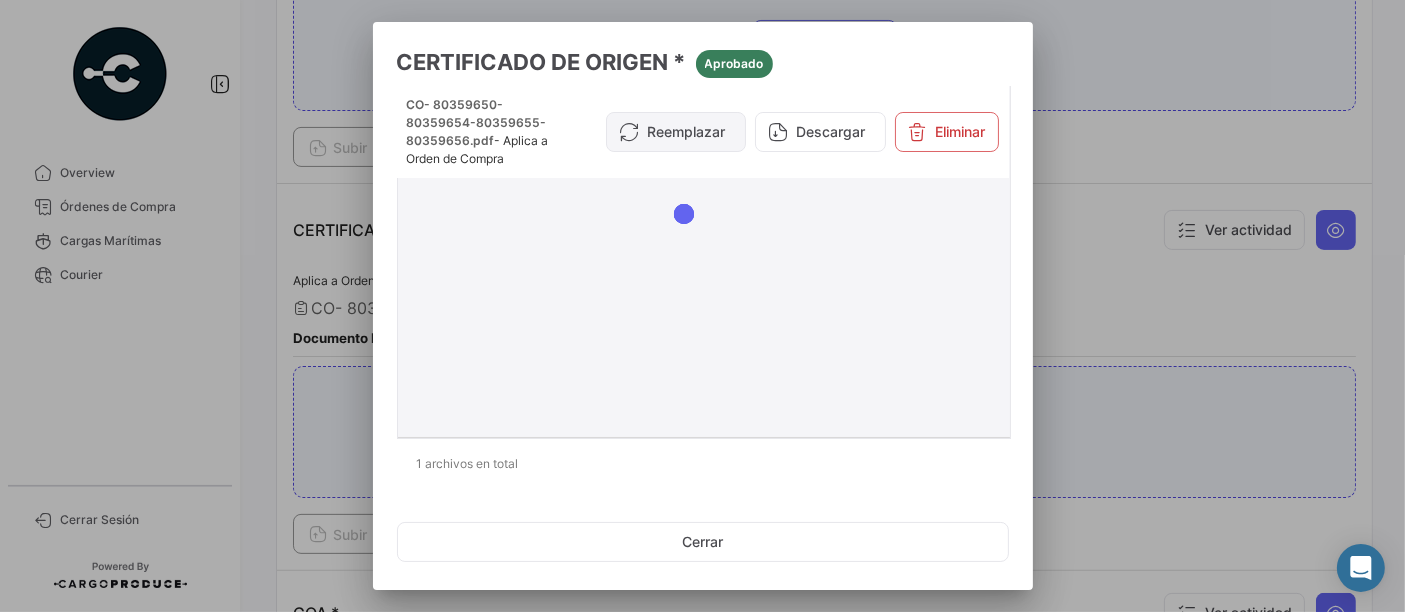 click on "Reemplazar" at bounding box center [676, 132] 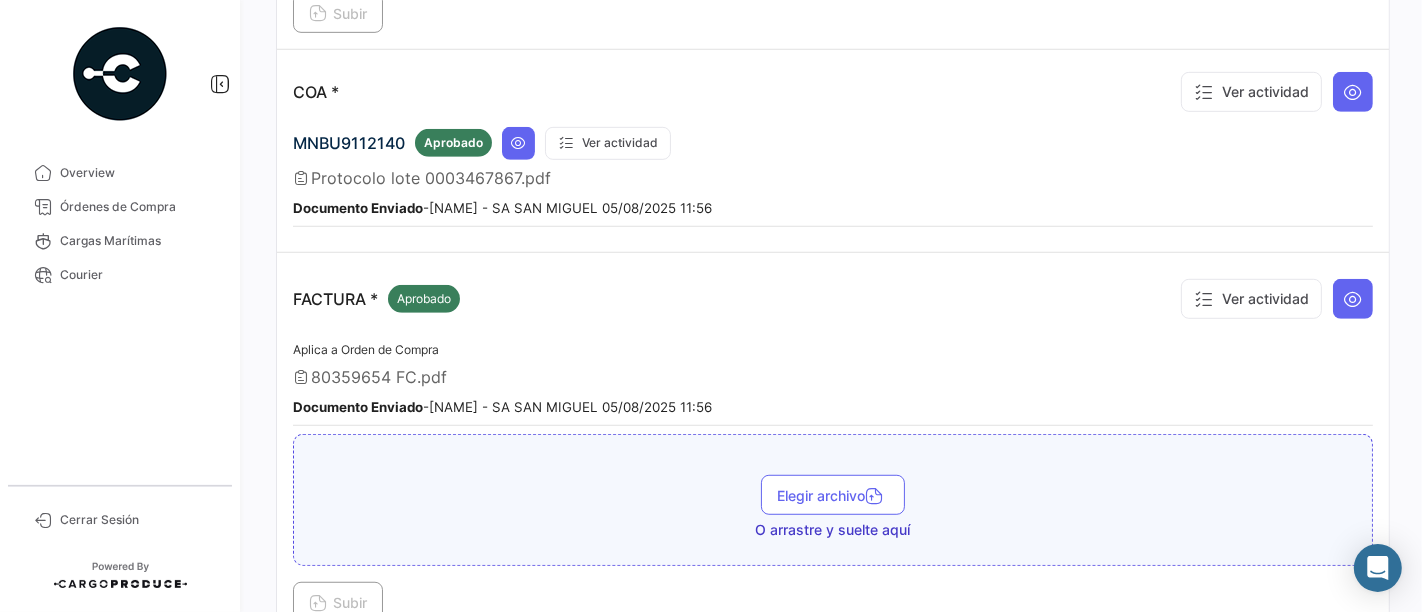 scroll, scrollTop: 1000, scrollLeft: 0, axis: vertical 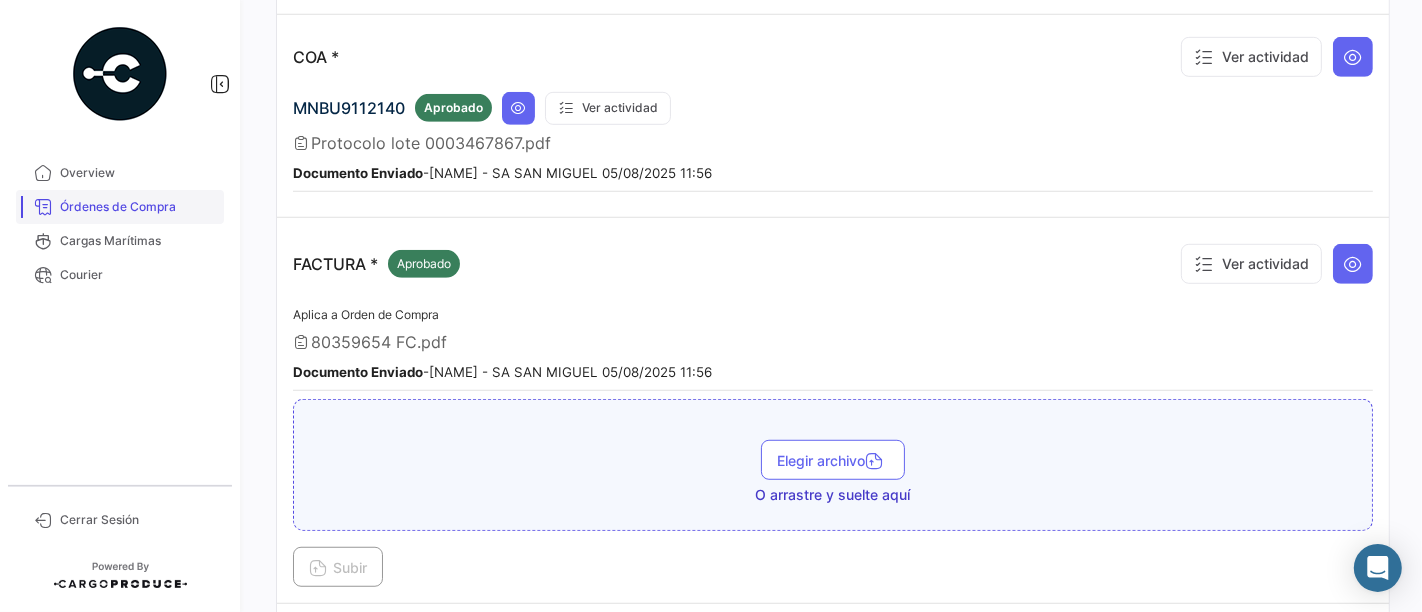 click on "Órdenes de Compra" at bounding box center [138, 207] 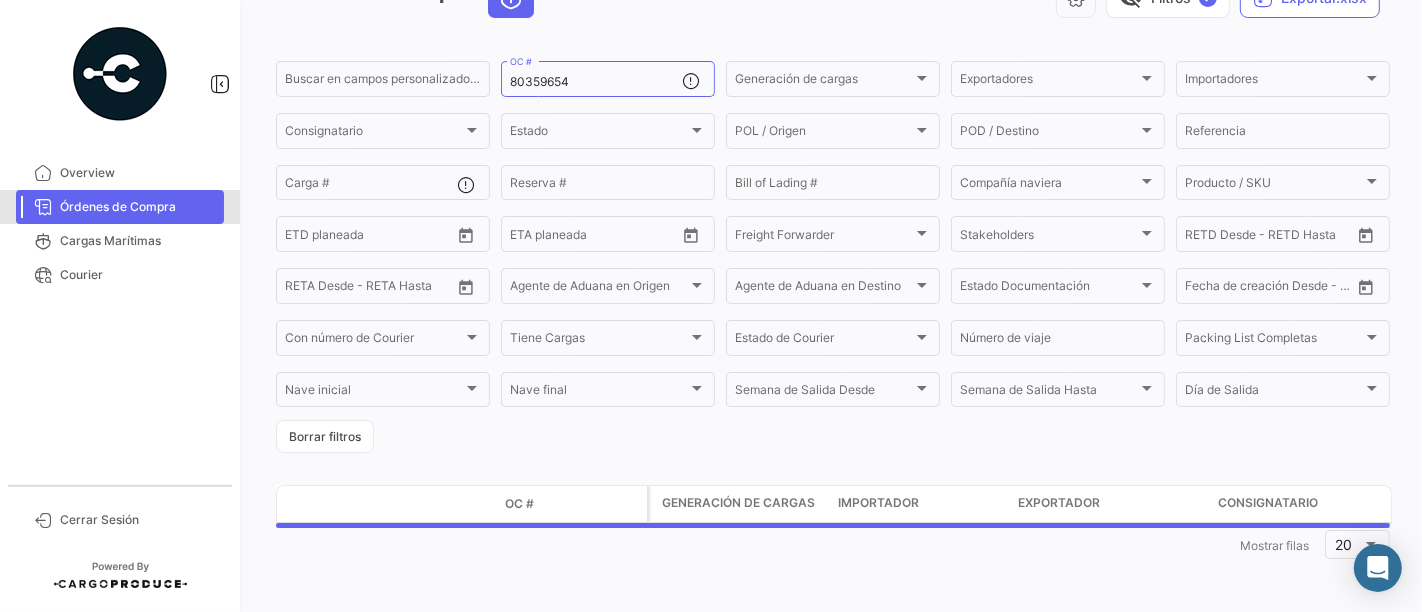 scroll, scrollTop: 0, scrollLeft: 0, axis: both 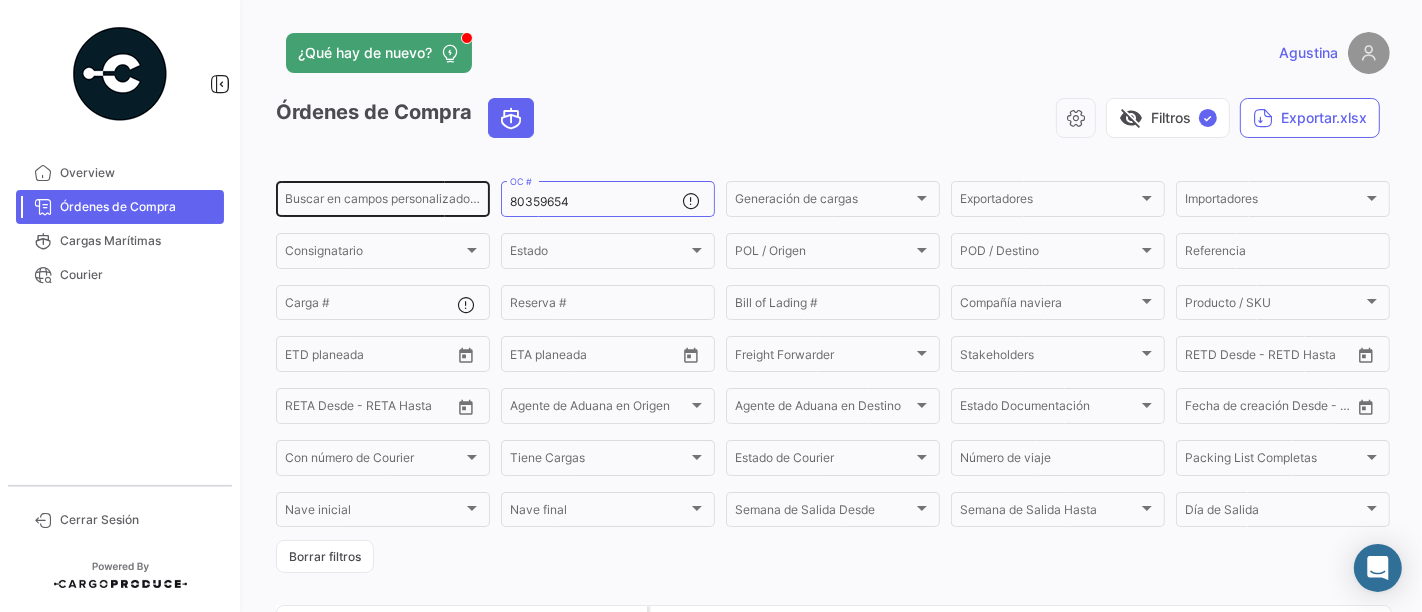 drag, startPoint x: 587, startPoint y: 205, endPoint x: 365, endPoint y: 210, distance: 222.0563 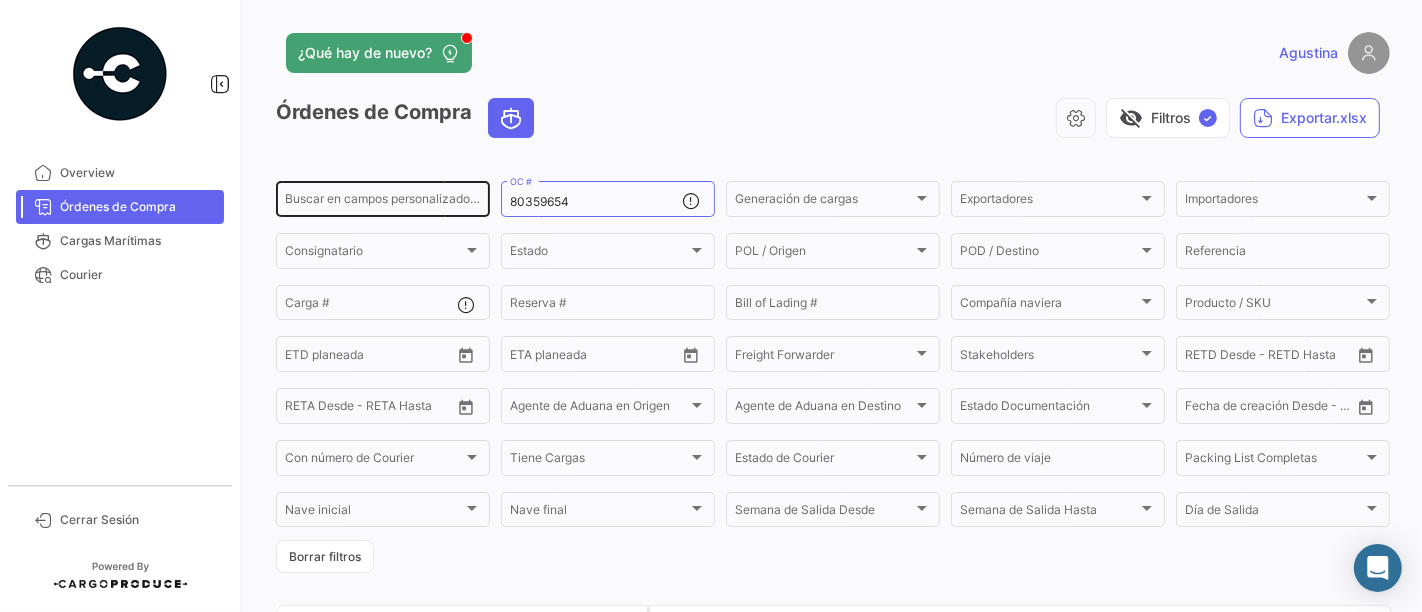 click on "Buscar en campos personalizados... 80359654  OC #  Generación de cargas Generación de cargas Exportadores Exportadores Importadores Importadores Consignatario Consignatario Estado Estado POL / Origen  POL / Origen  POD / Destino POD / Destino  Referencia  Carga # Reserva # Bill of Lading # Compañía naviera Compañía naviera Producto / SKU Producto / SKU Desde –  ETD planeada  Desde –  ETA planeada  Freight Forwarder Freight Forwarder Stakeholders Stakeholders Desde –  RETD Desde - RETD Hasta  Desde –  RETA Desde - RETA Hasta  Agente de Aduana en Origen Agente de Aduana en Origen Agente de Aduana en Destino Agente de Aduana en Destino Estado Documentación Estado Documentación Desde –  Fecha de creación Desde - Hasta  Con número de Courier Con número de Courier Tiene Cargas Tiene Cargas Estado de Courier Estado de Courier Número de viaje Packing List Completas Packing List Completas Nave inicial Nave inicial Nave final Nave final Semana de Salida
Desde Día de Salida" 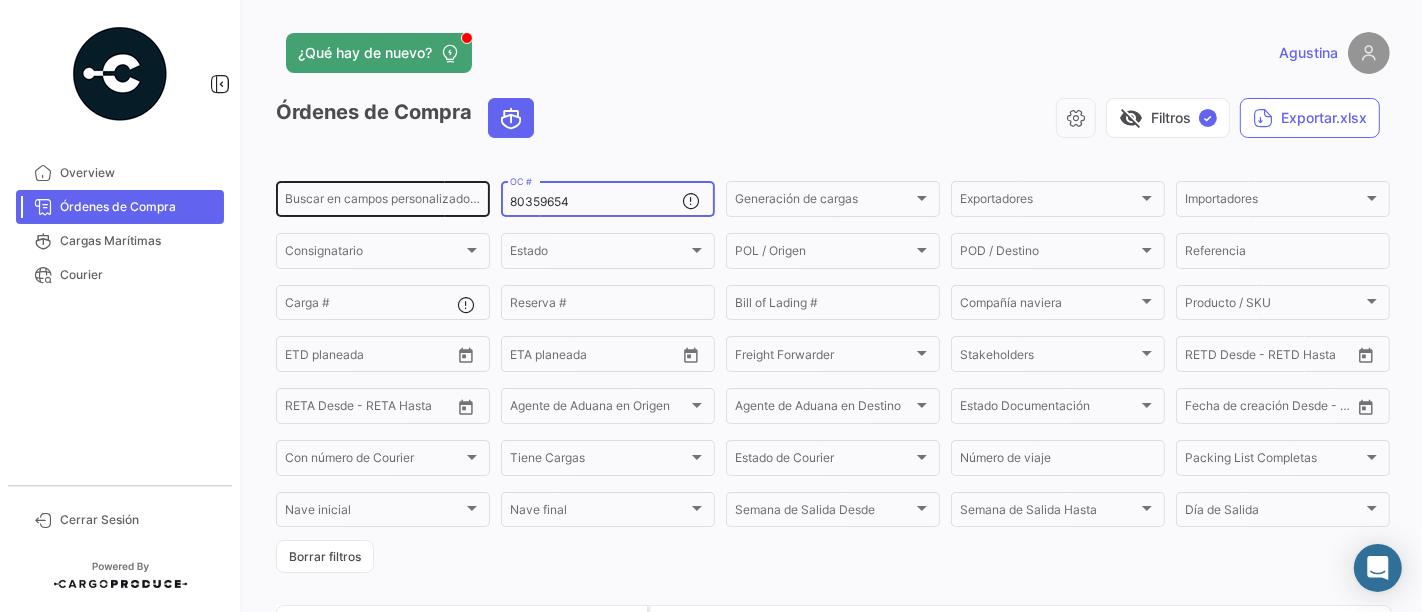 paste on "5" 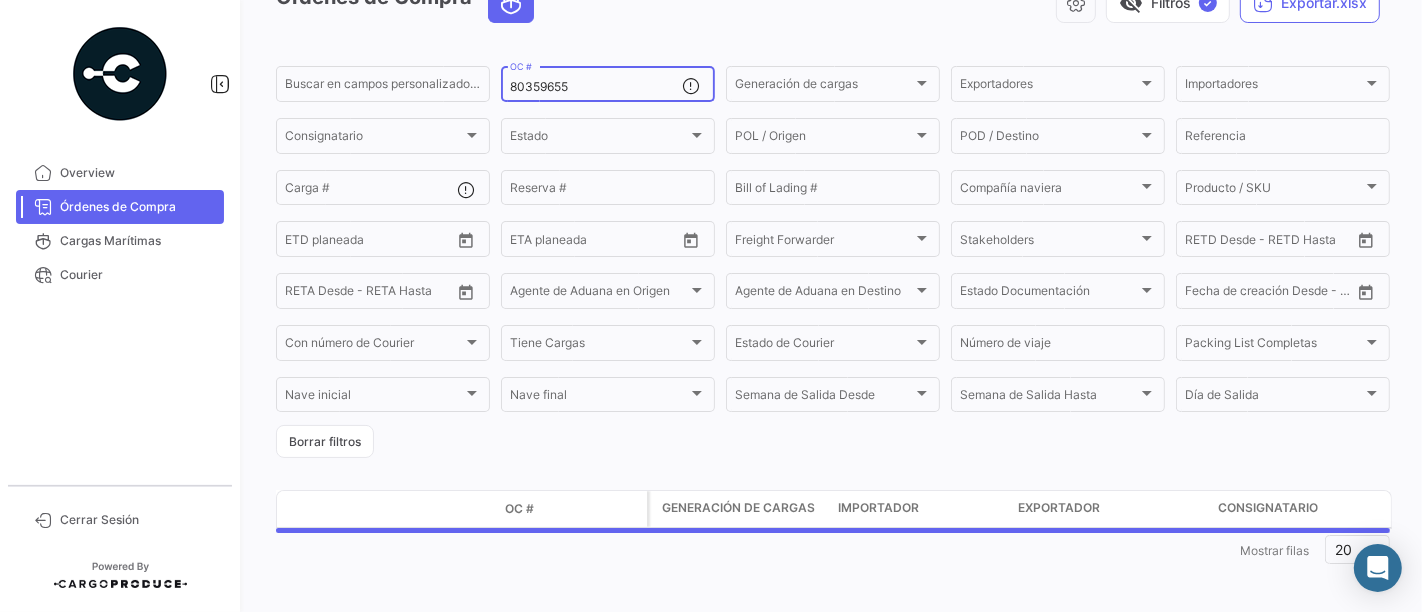 scroll, scrollTop: 121, scrollLeft: 0, axis: vertical 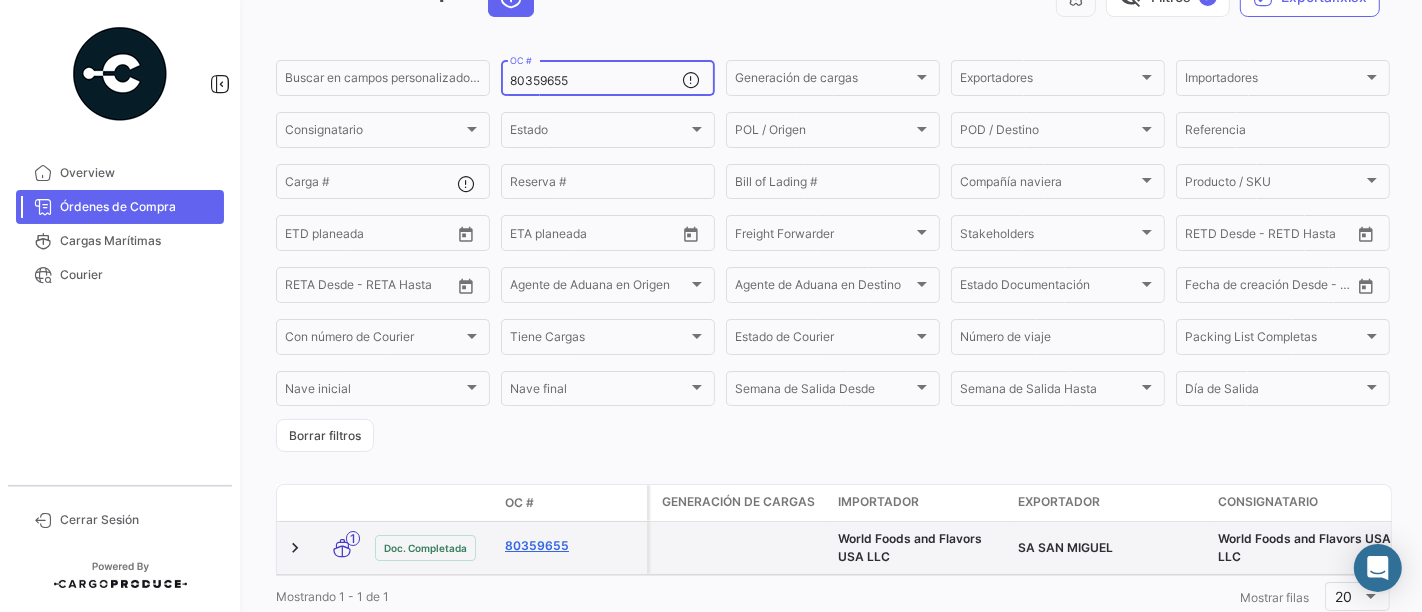 type on "80359655" 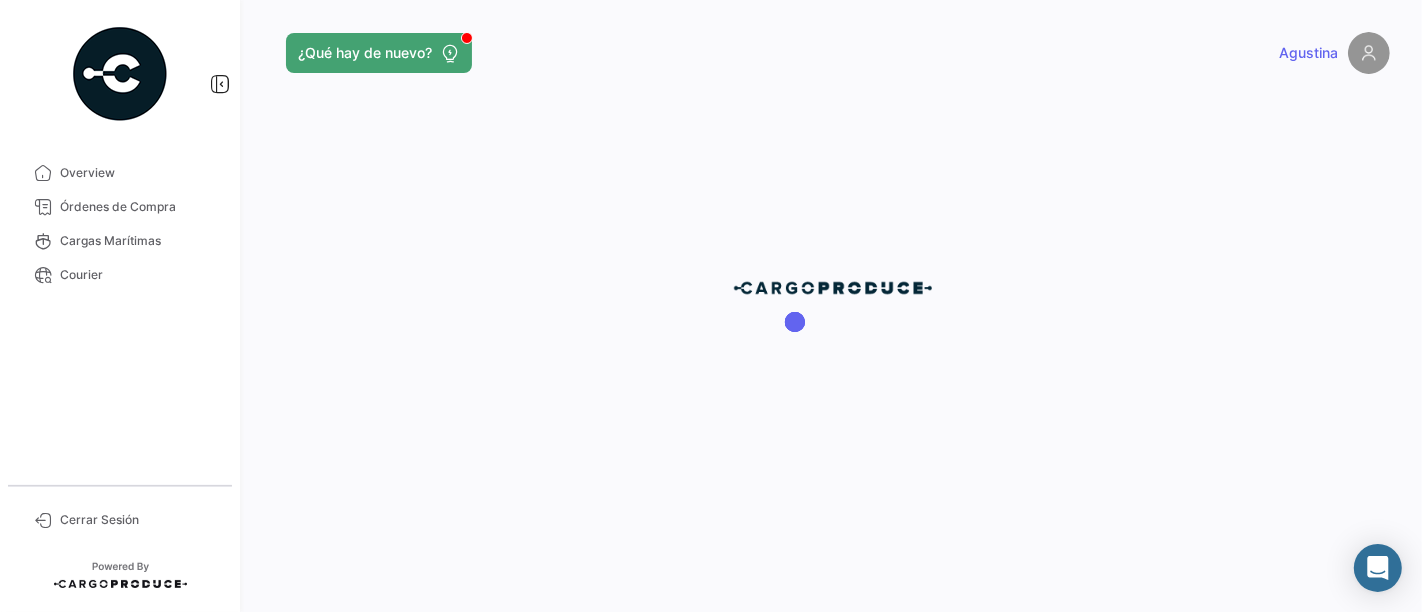 scroll, scrollTop: 0, scrollLeft: 0, axis: both 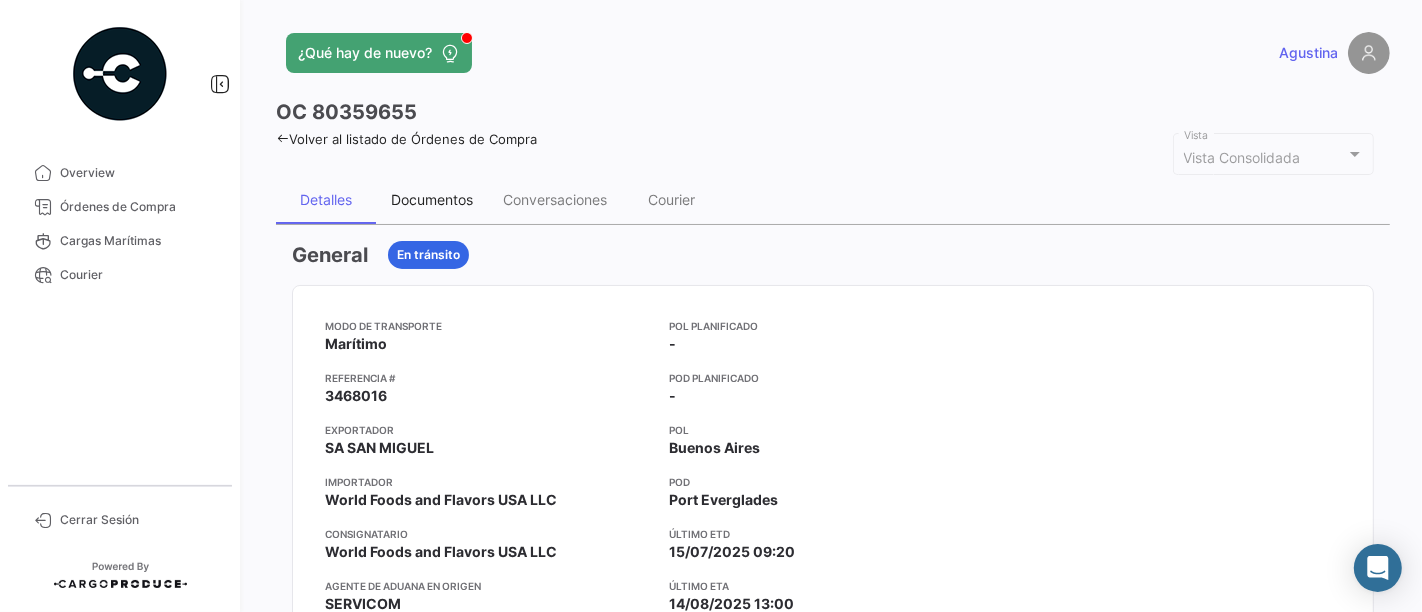 click on "Documentos" at bounding box center (432, 200) 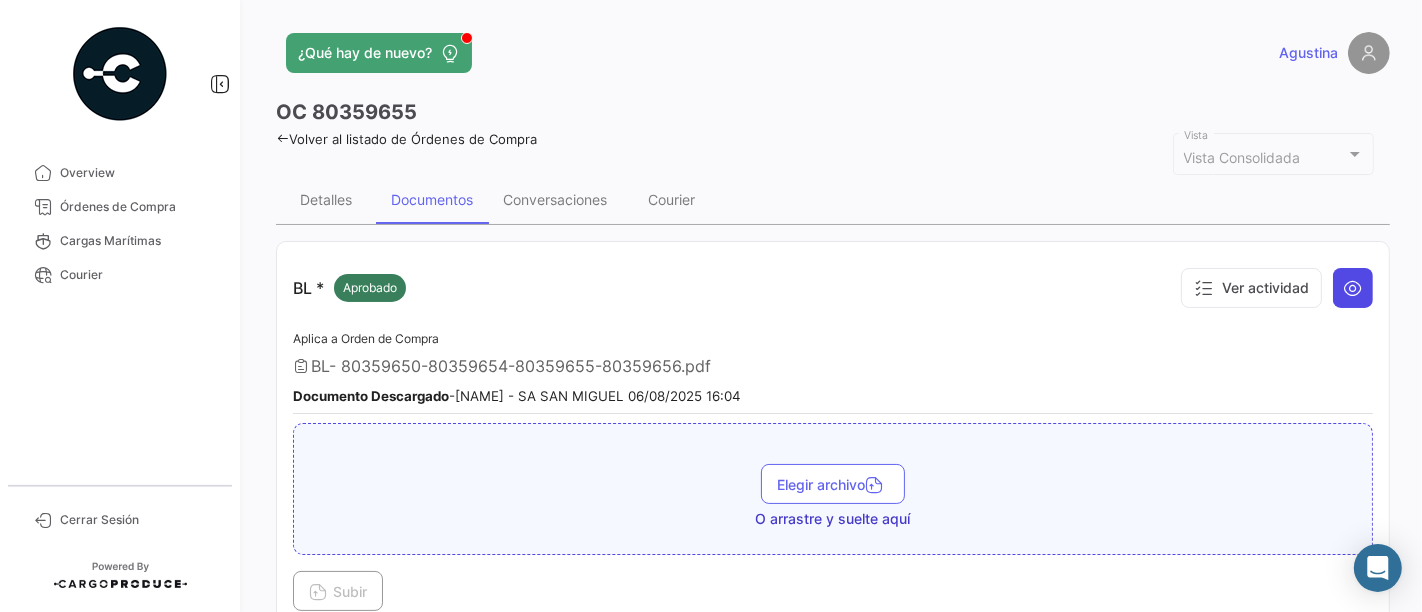 click at bounding box center (1353, 288) 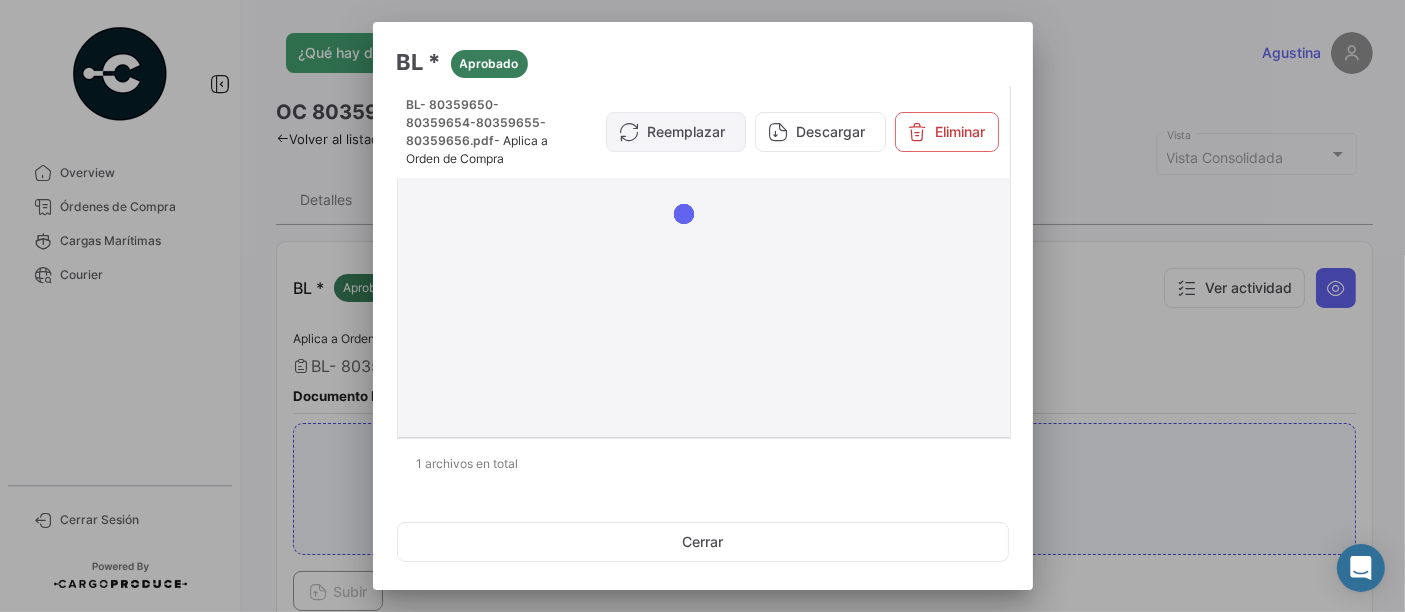 click on "Reemplazar" at bounding box center [676, 132] 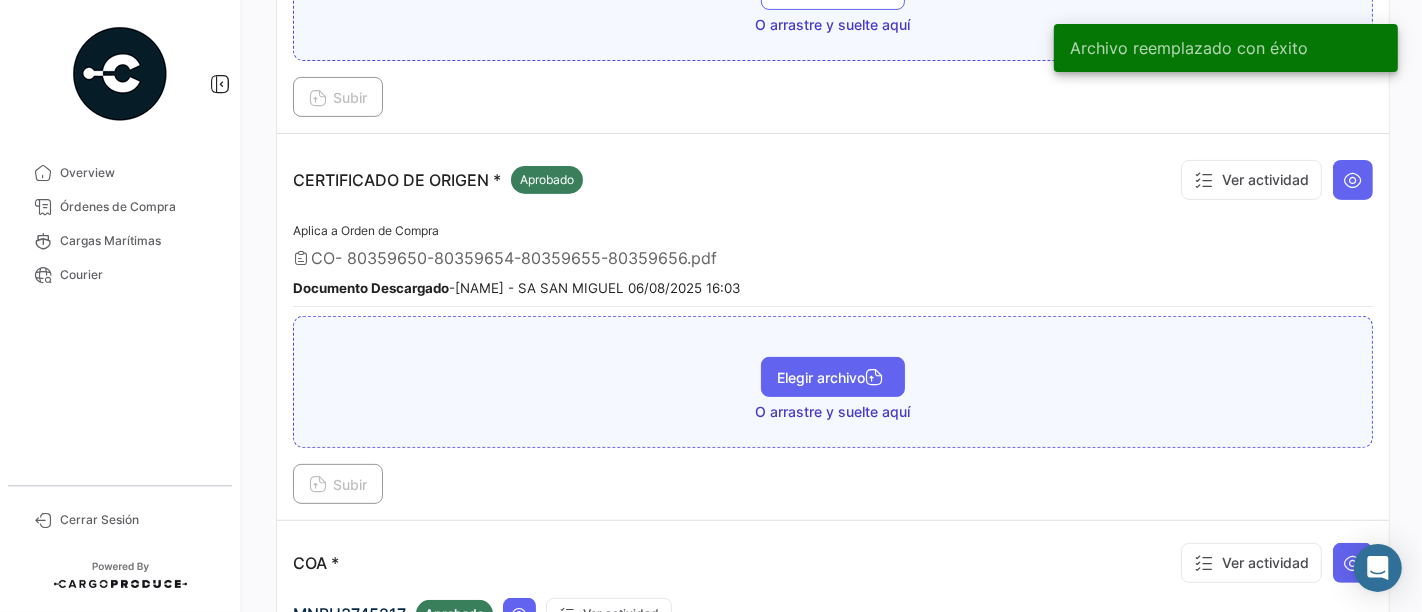 scroll, scrollTop: 555, scrollLeft: 0, axis: vertical 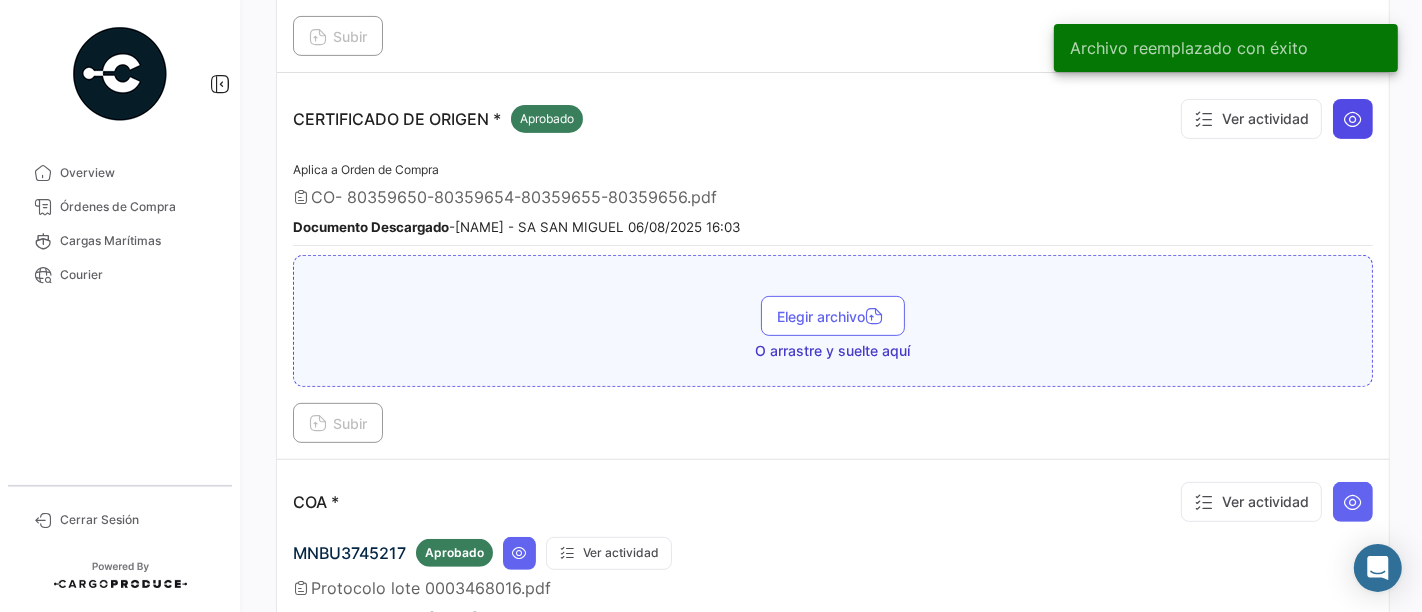 click at bounding box center (1353, 119) 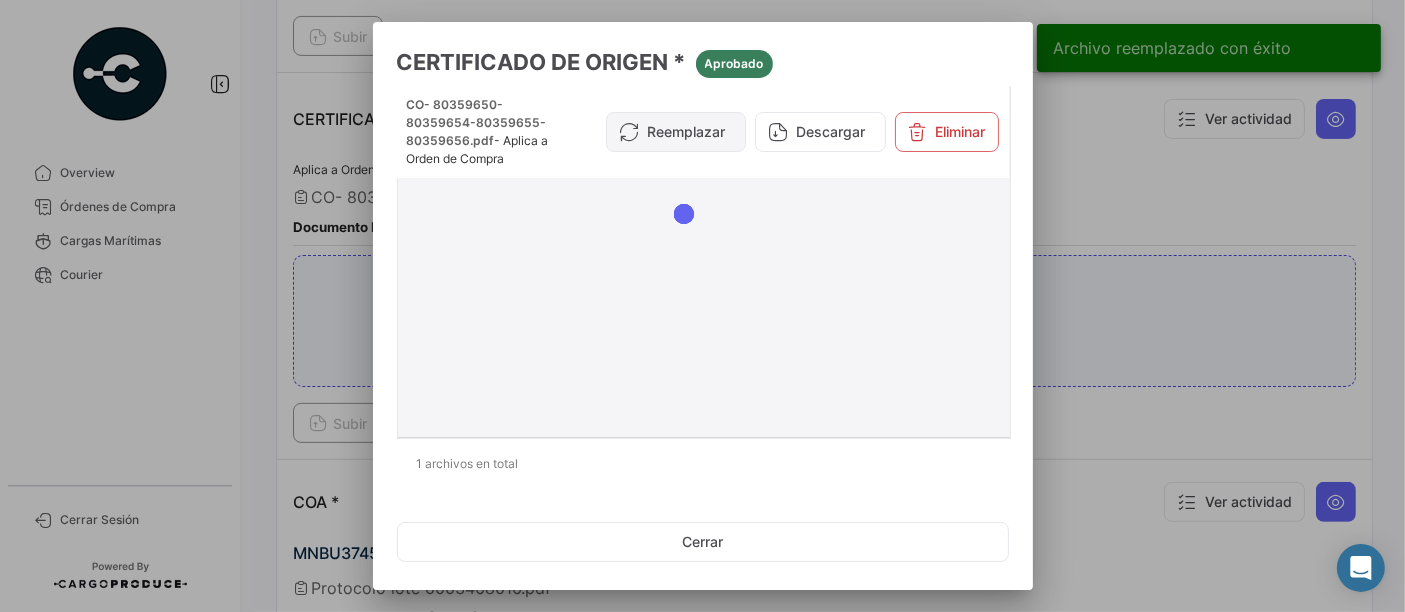 click on "Reemplazar" at bounding box center (676, 132) 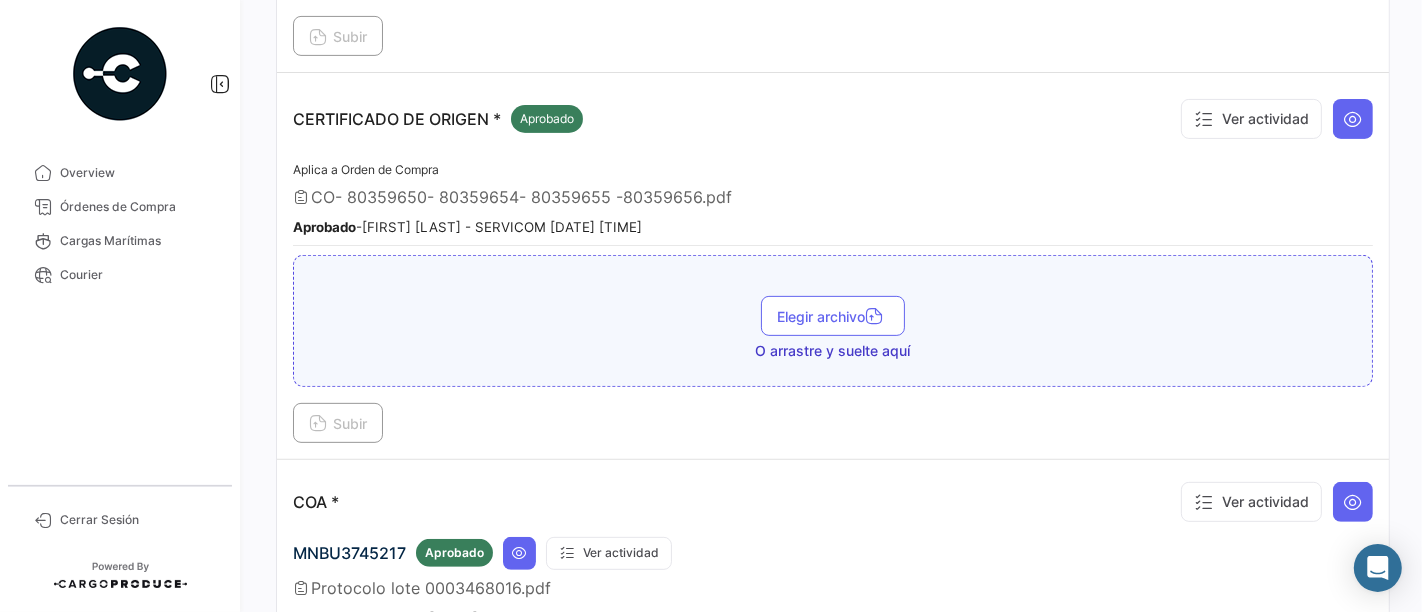 click on "COA *   Ver actividad" at bounding box center [833, 502] 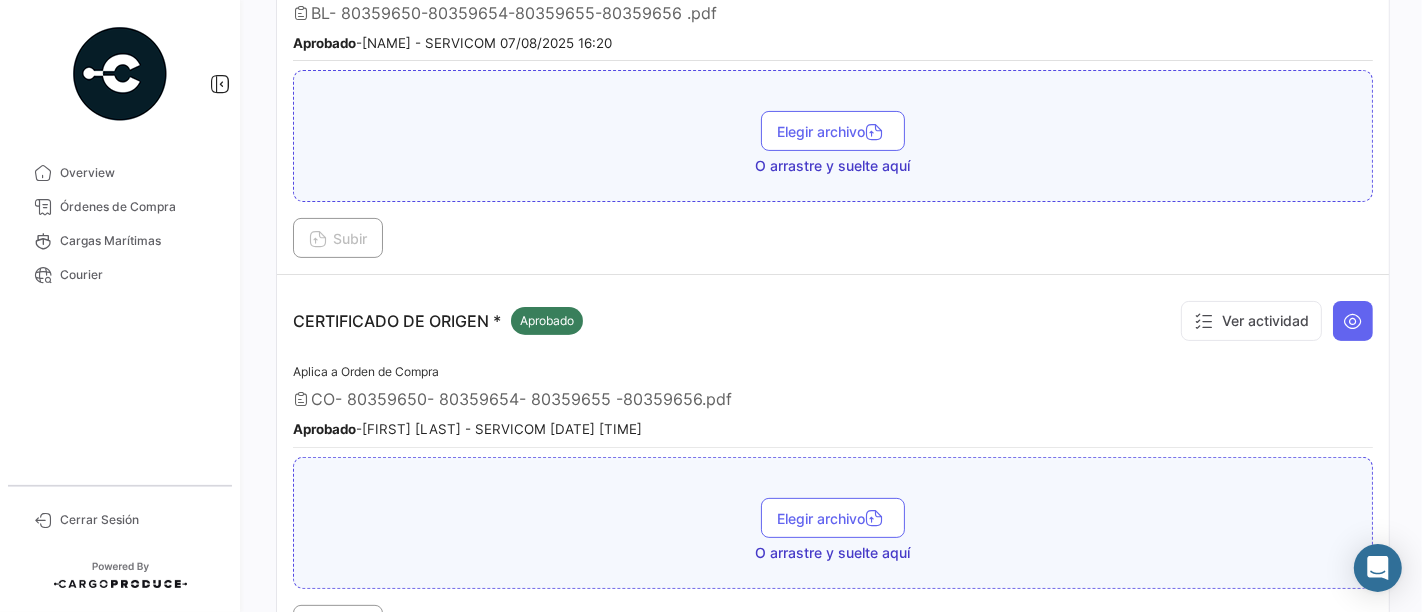 scroll, scrollTop: 0, scrollLeft: 0, axis: both 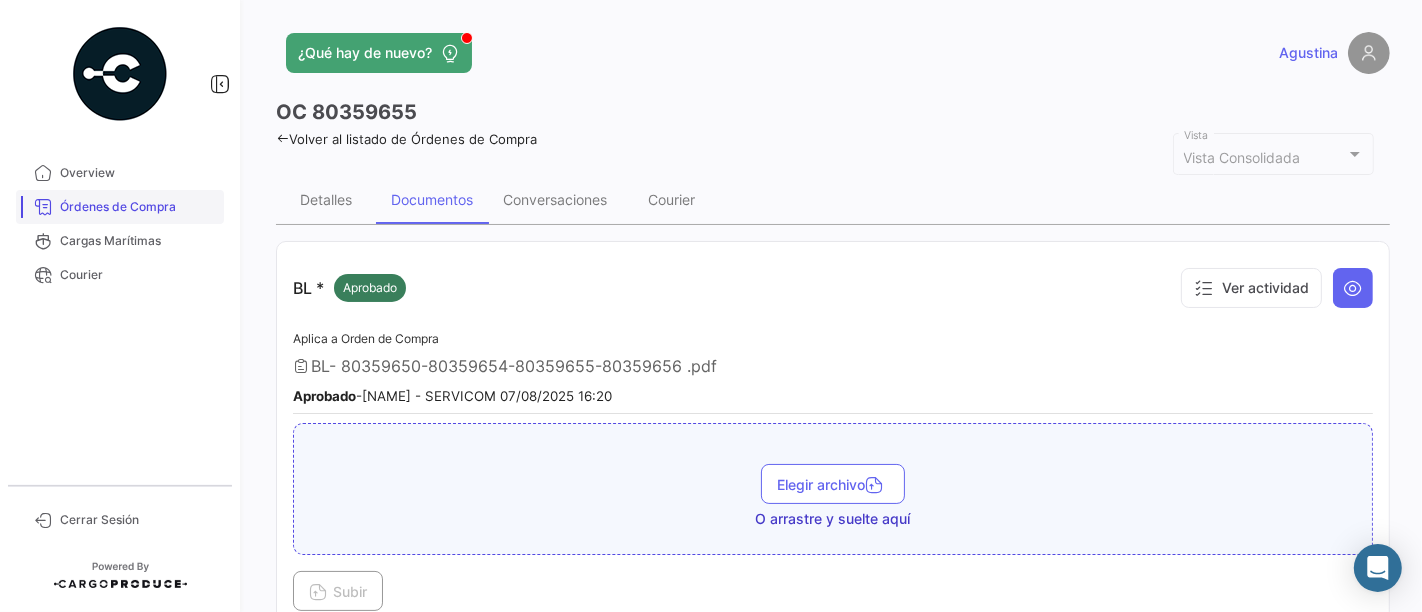 click on "Órdenes de Compra" at bounding box center [138, 207] 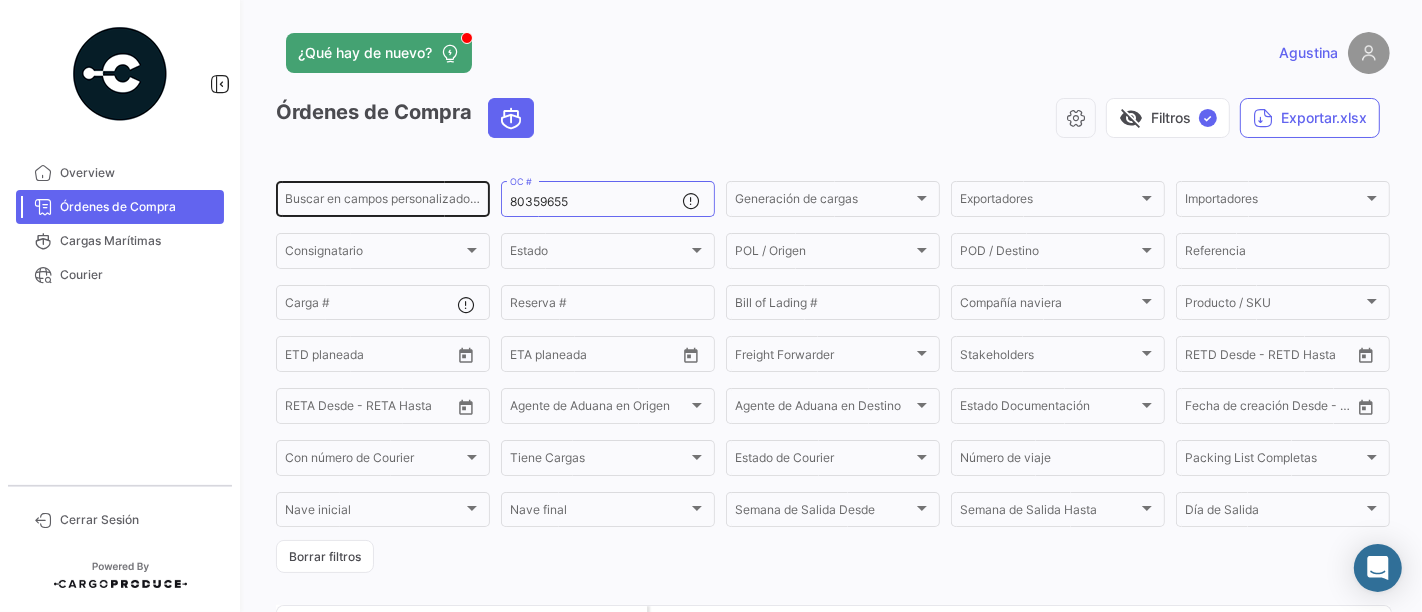 drag, startPoint x: 599, startPoint y: 198, endPoint x: 276, endPoint y: 201, distance: 323.01395 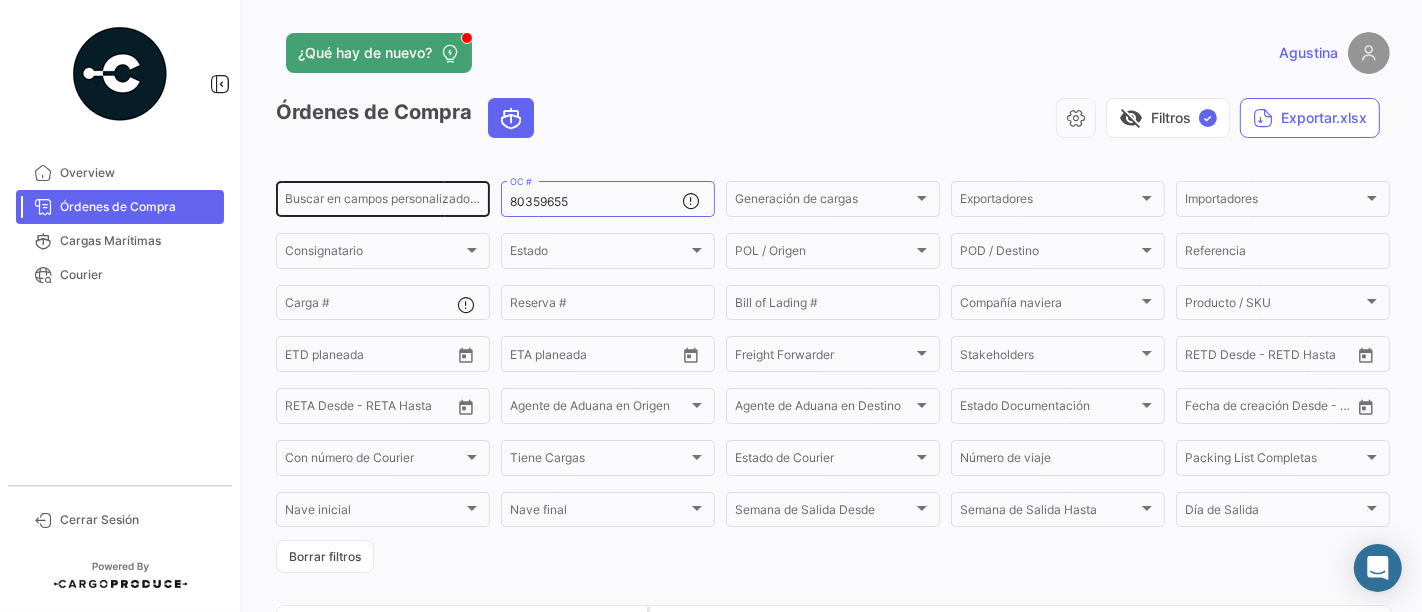 click on "Buscar en campos personalizados... 80359655  OC #  Generación de cargas Generación de cargas Exportadores Exportadores Importadores Importadores Consignatario Consignatario Estado Estado POL / Origen  POL / Origen  POD / Destino POD / Destino  Referencia  Carga # Reserva # Bill of Lading # Compañía naviera Compañía naviera Producto / SKU Producto / SKU Desde –  ETD planeada  Desde –  ETA planeada  Freight Forwarder Freight Forwarder Stakeholders Stakeholders Desde –  RETD Desde - RETD Hasta  Desde –  RETA Desde - RETA Hasta  Agente de Aduana en Origen Agente de Aduana en Origen Agente de Aduana en Destino Agente de Aduana en Destino Estado Documentación Estado Documentación Desde –  Fecha de creación Desde - Hasta  Con número de Courier Con número de Courier Tiene Cargas Tiene Cargas Estado de Courier Estado de Courier Número de viaje Packing List Completas Packing List Completas Nave inicial Nave inicial Nave final Nave final Semana de Salida
Desde Día de Salida" 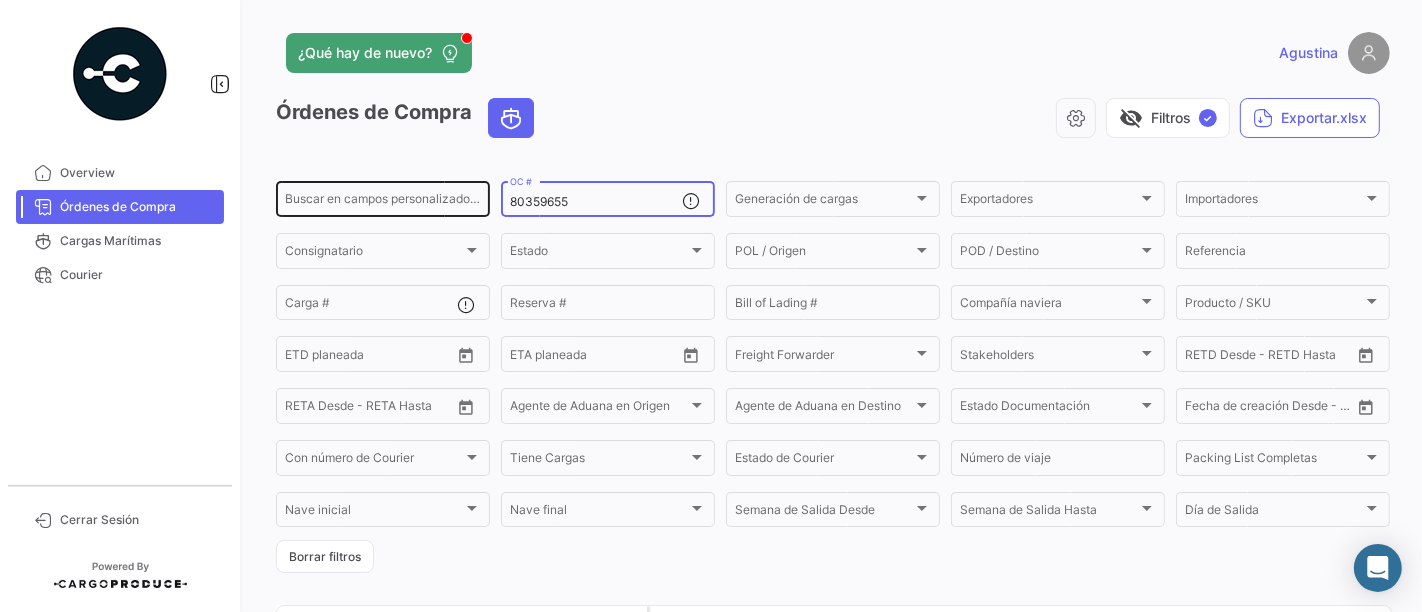 paste on "6" 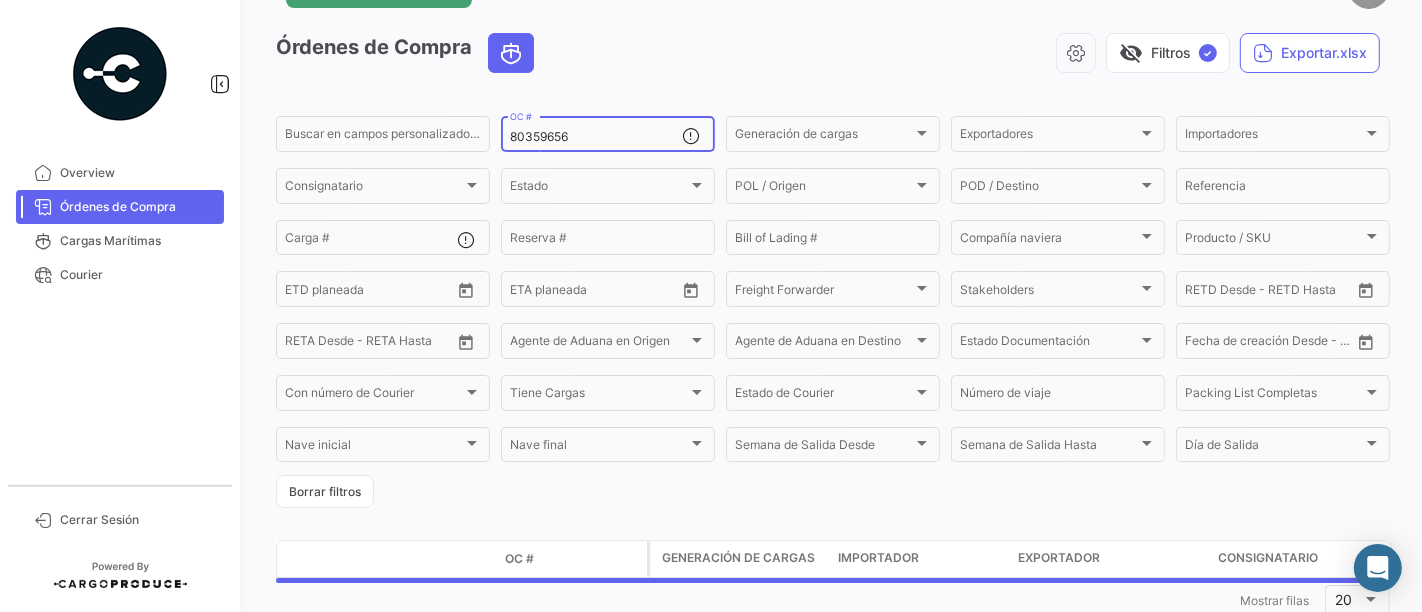 scroll, scrollTop: 121, scrollLeft: 0, axis: vertical 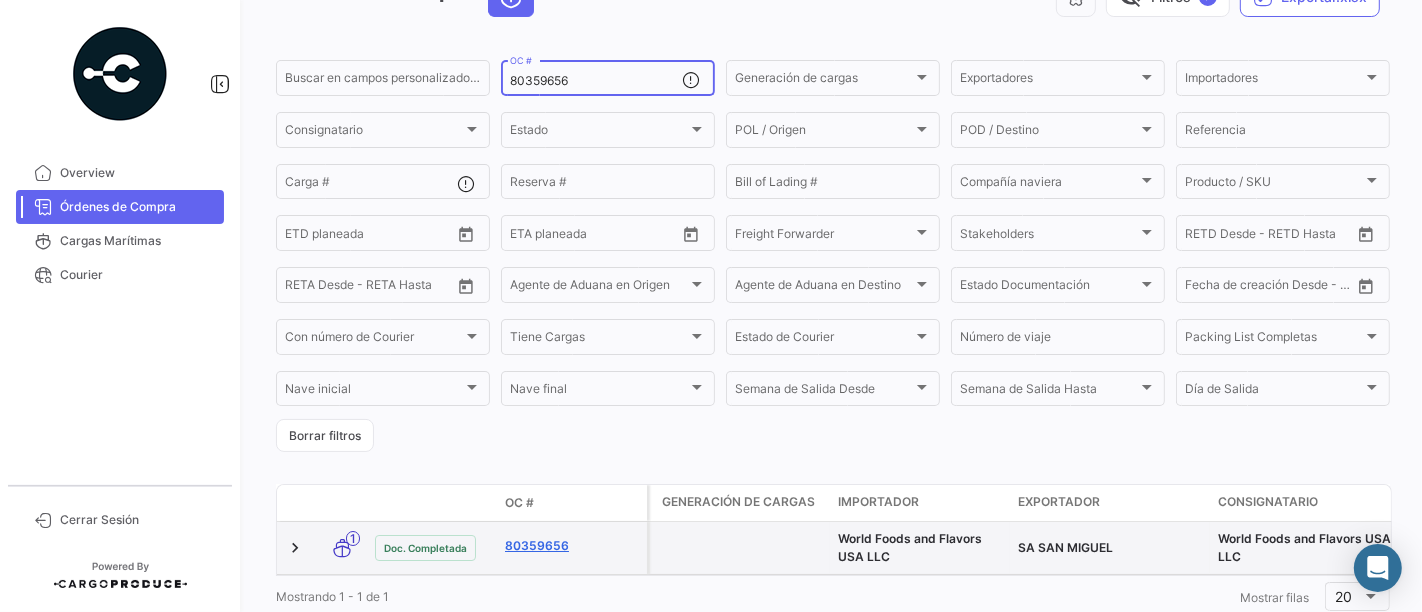 type on "80359656" 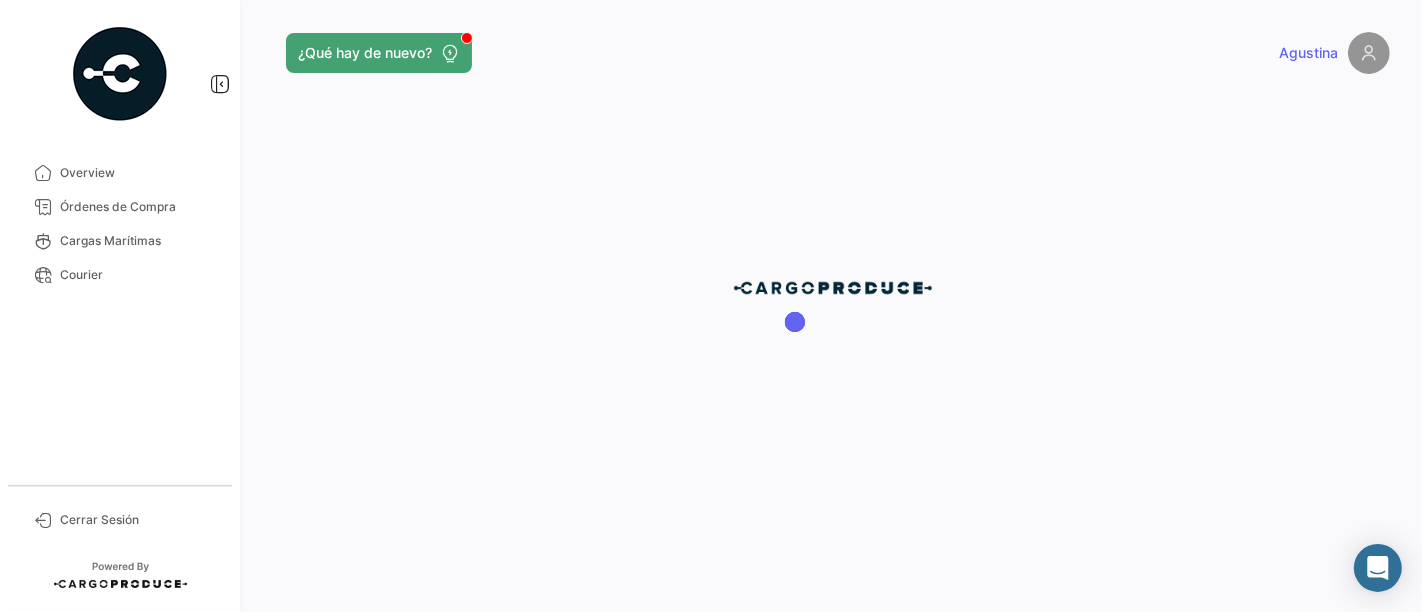 scroll, scrollTop: 0, scrollLeft: 0, axis: both 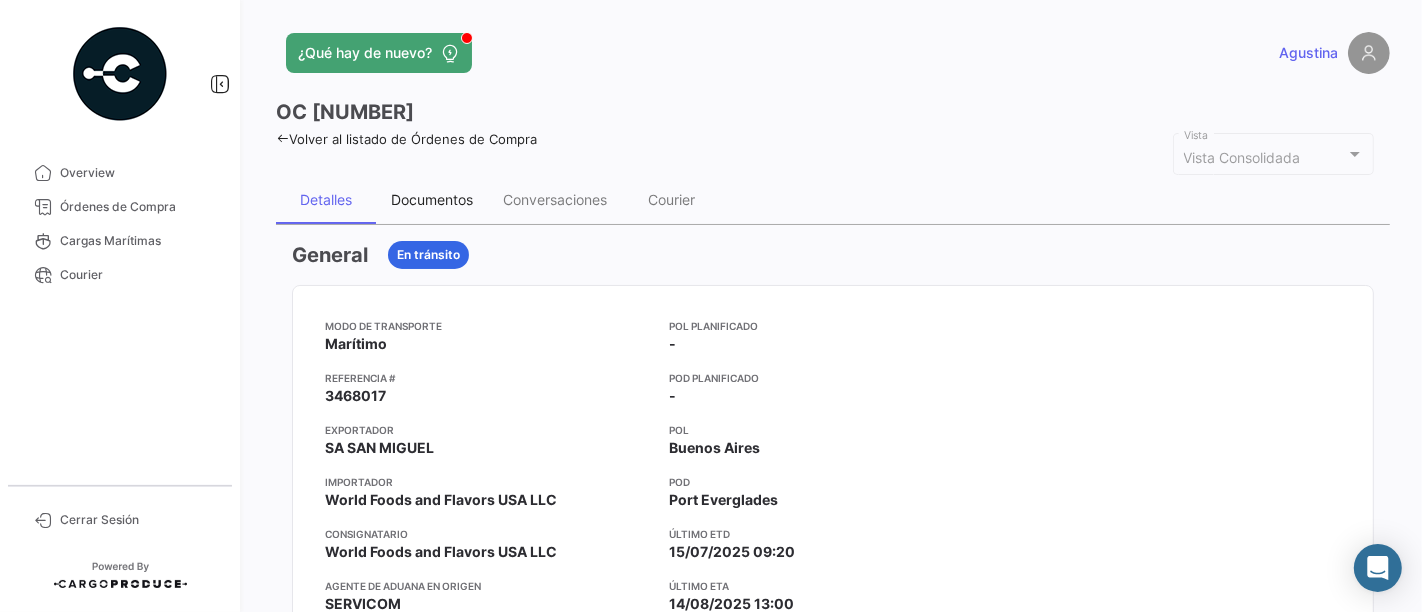 click on "Documentos" at bounding box center (432, 200) 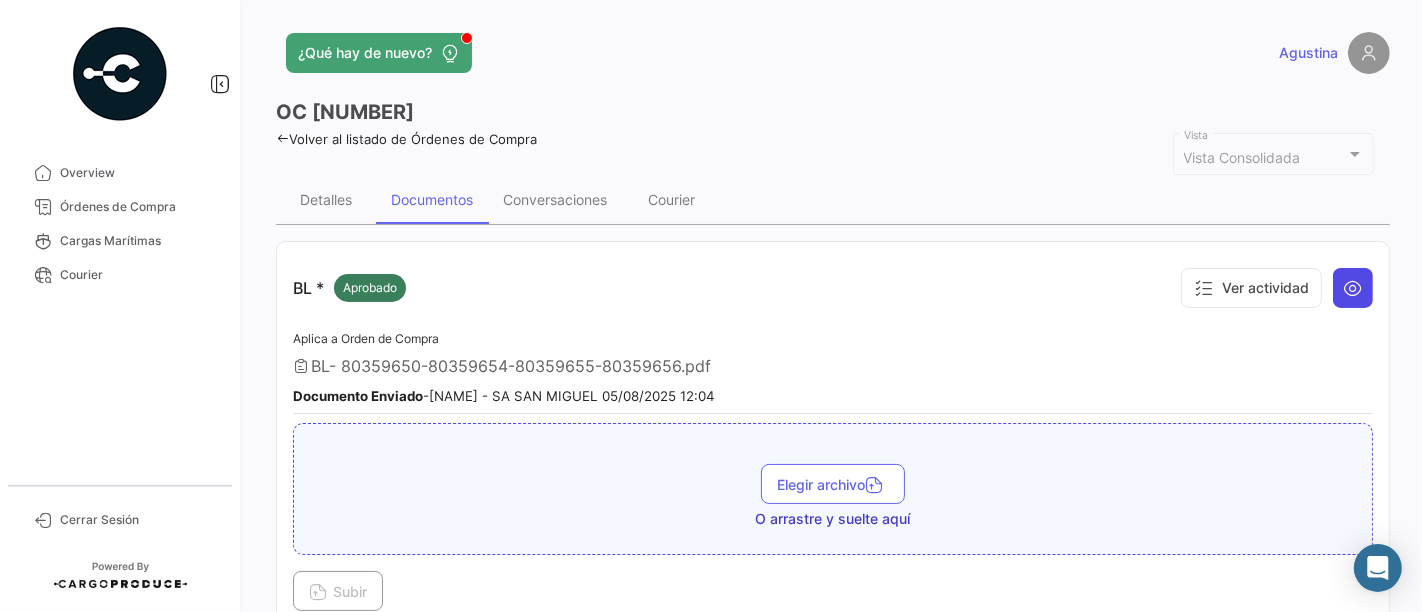 click at bounding box center [1353, 288] 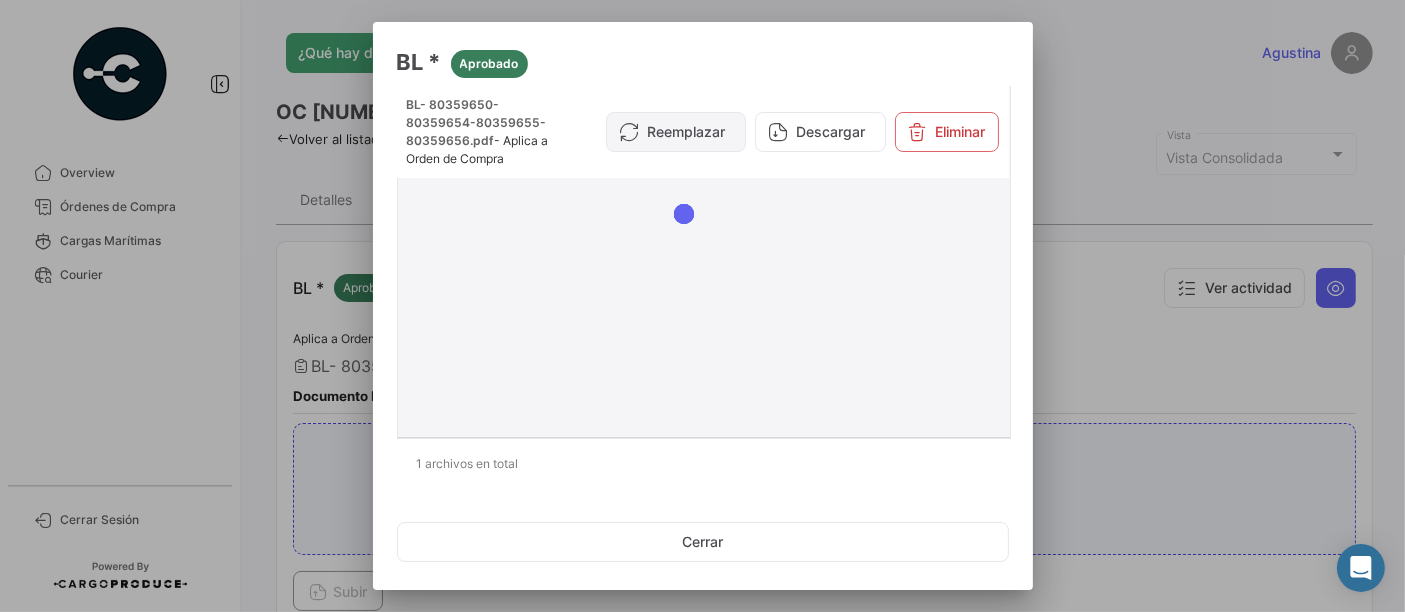 click on "Reemplazar" at bounding box center [676, 132] 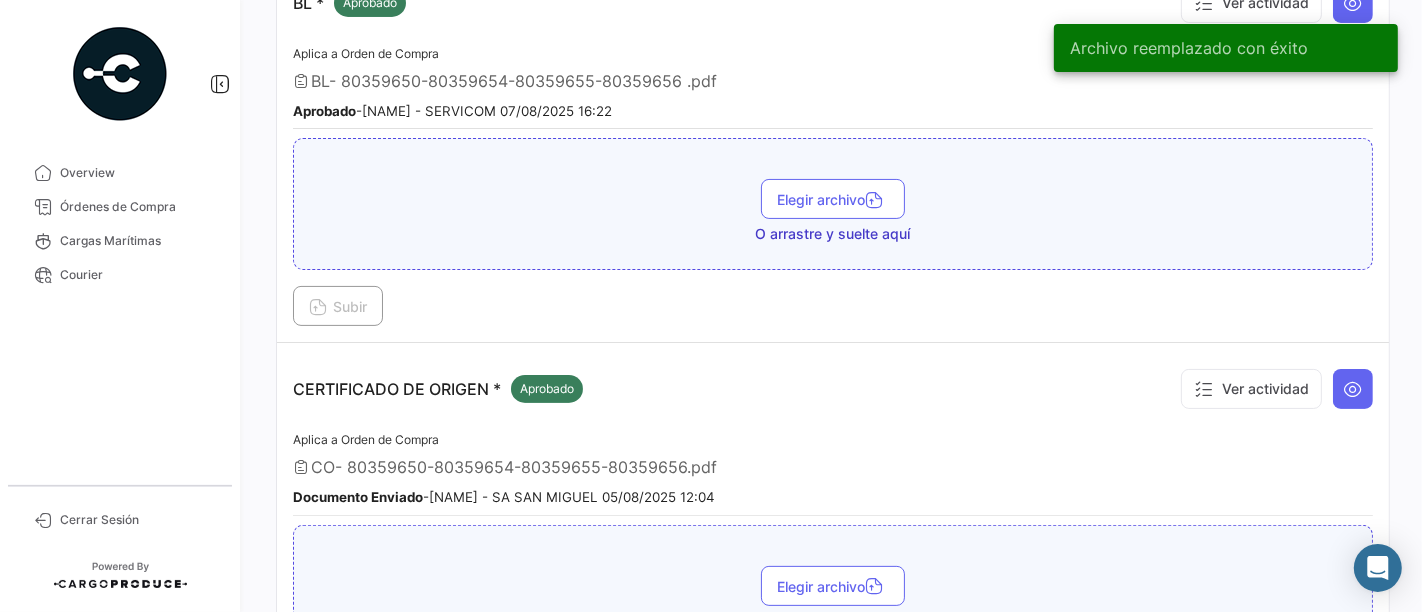 scroll, scrollTop: 555, scrollLeft: 0, axis: vertical 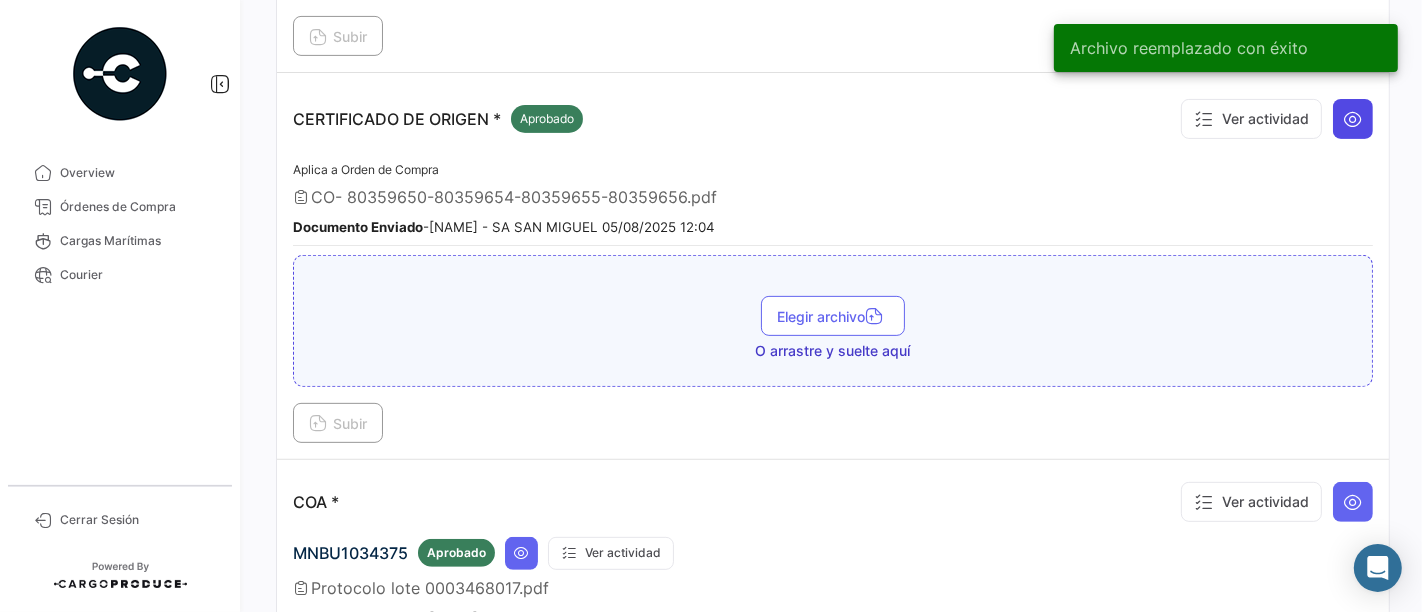 click at bounding box center (1353, 119) 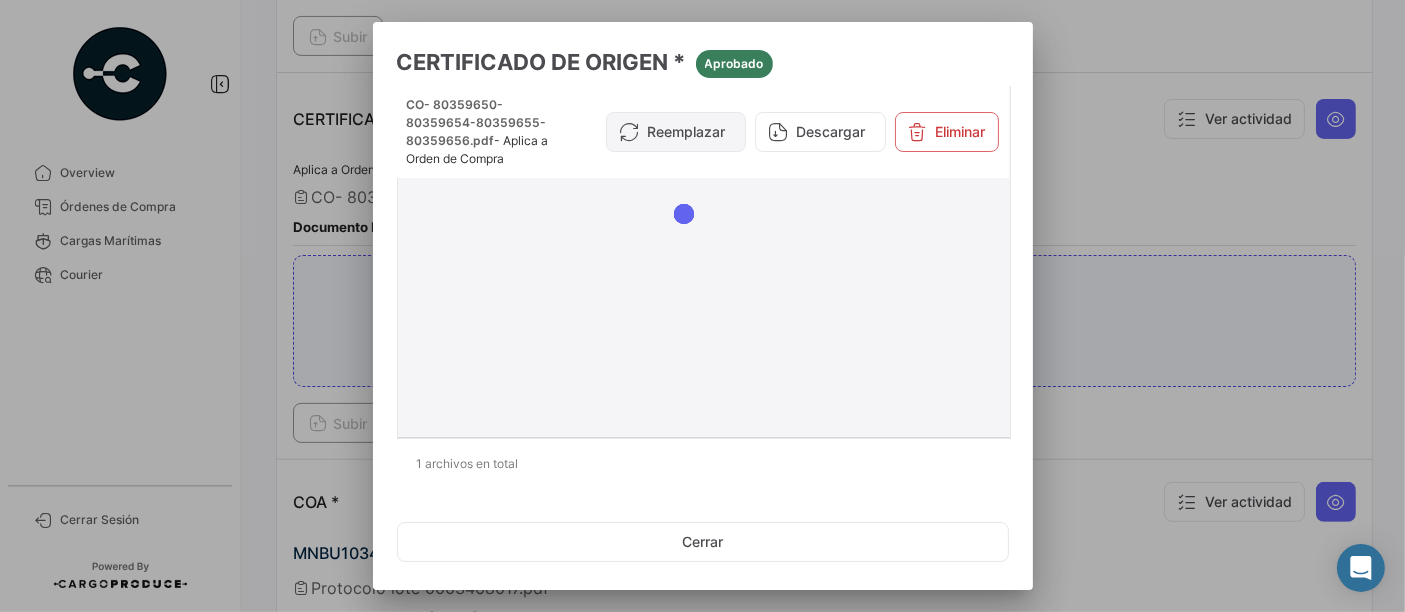click on "Reemplazar" at bounding box center (676, 132) 